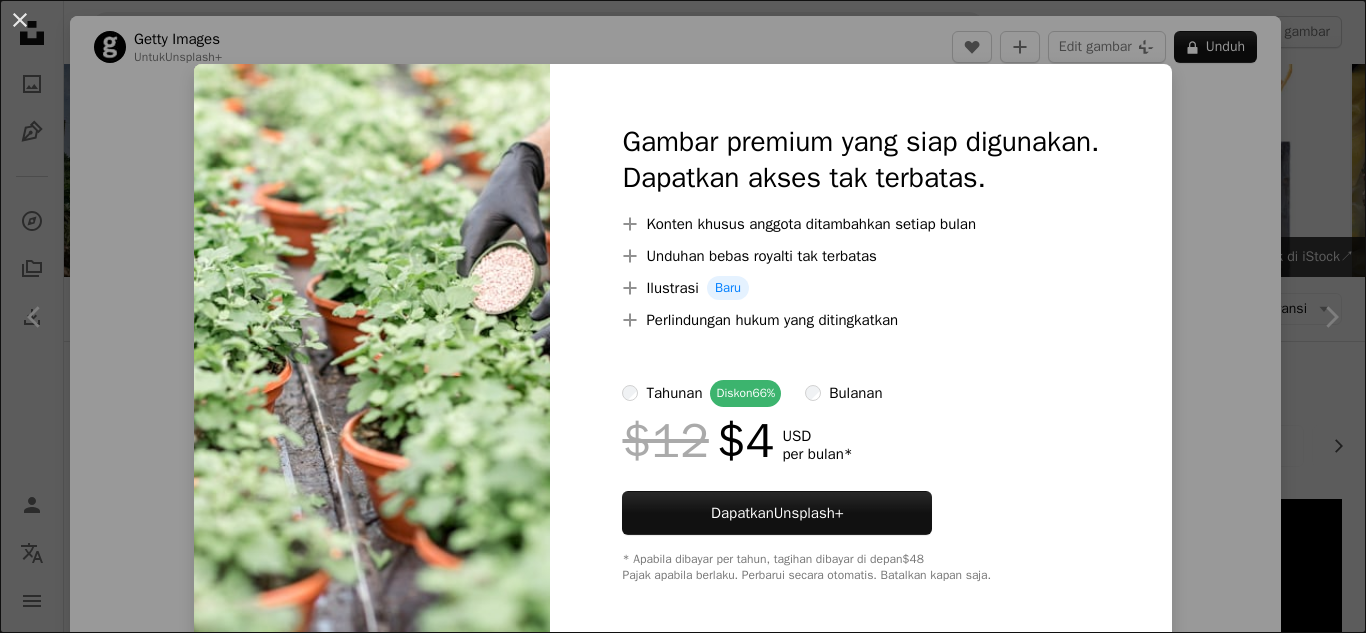 scroll, scrollTop: 1600, scrollLeft: 0, axis: vertical 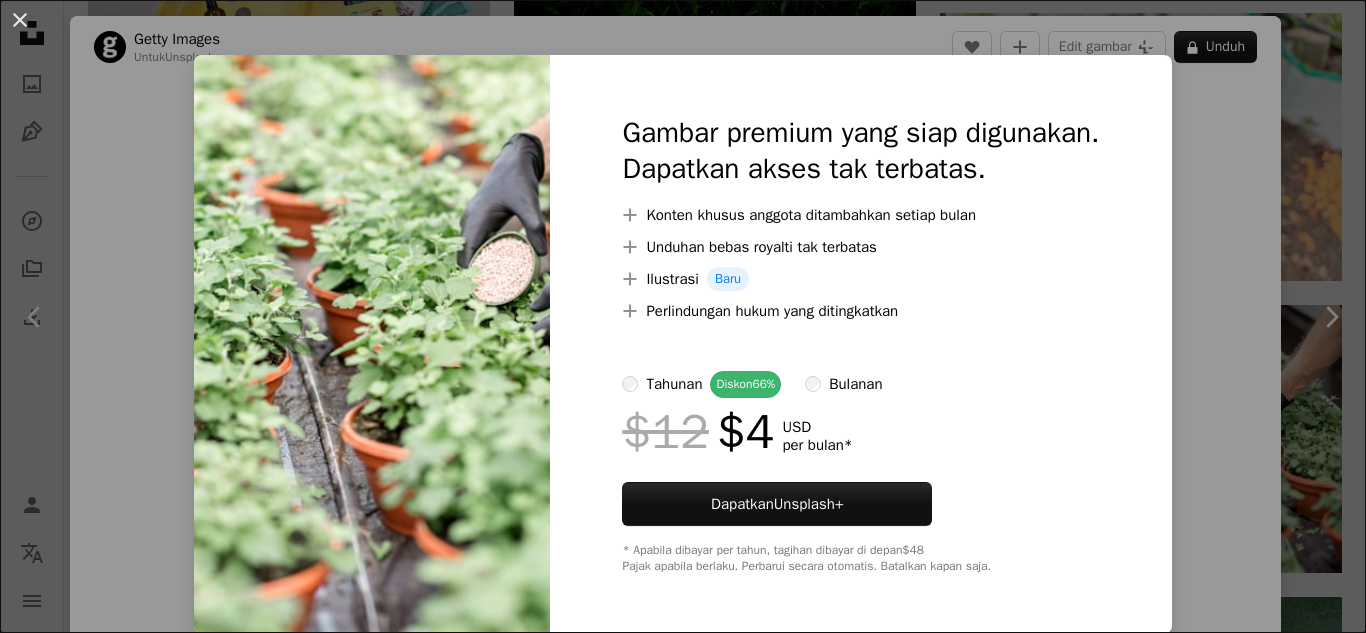 click on "An X shape Gambar premium yang siap digunakan. Dapatkan akses tak terbatas. A plus sign Konten khusus anggota ditambahkan setiap bulan A plus sign Unduhan bebas royalti tak terbatas A plus sign Ilustrasi  Baru A plus sign Perlindungan hukum yang ditingkatkan tahunan Diskon  66% bulanan $12   $4 USD per bulan * Dapatkan  Unsplash+ * Apabila dibayar per tahun, tagihan dibayar di depan  $48 Pajak apabila berlaku. Perbarui secara otomatis. Batalkan kapan saja." at bounding box center [683, 316] 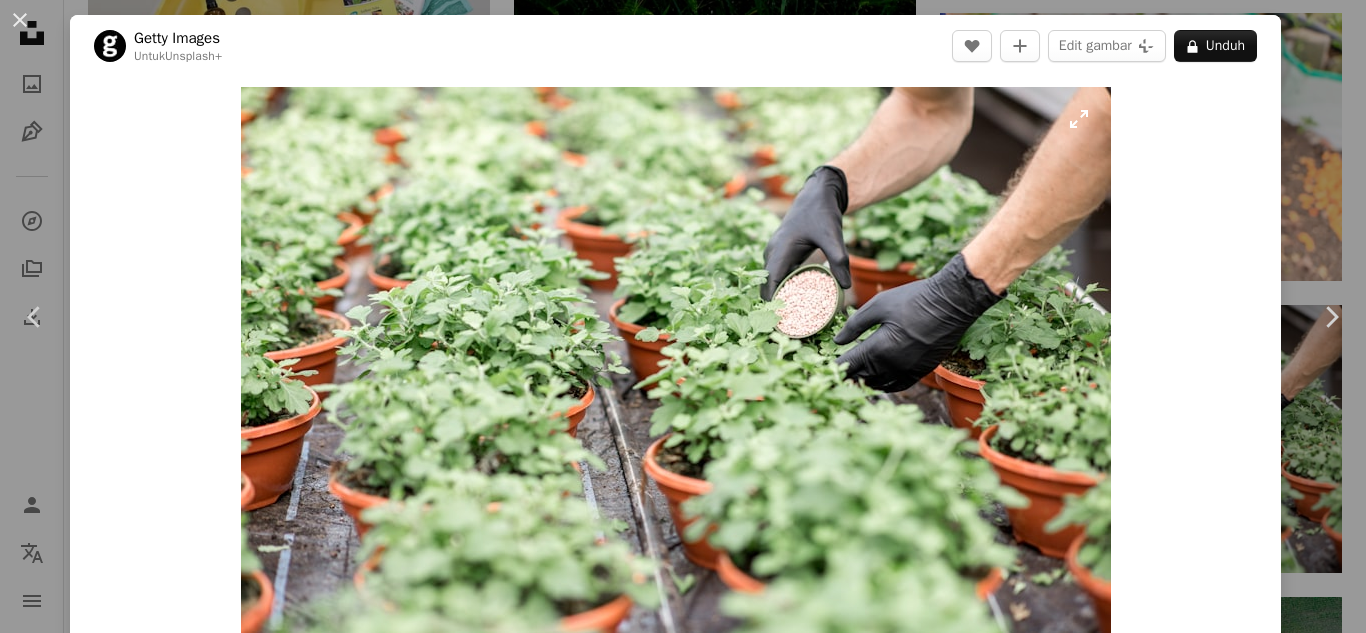scroll, scrollTop: 0, scrollLeft: 0, axis: both 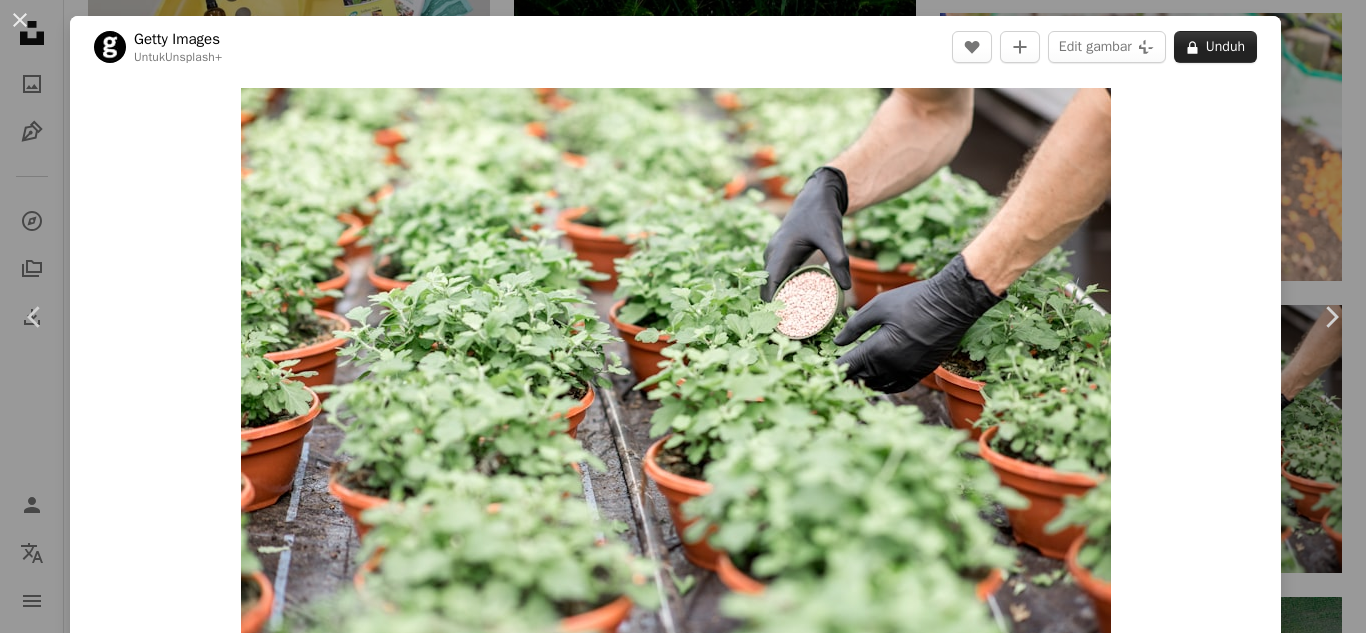 click 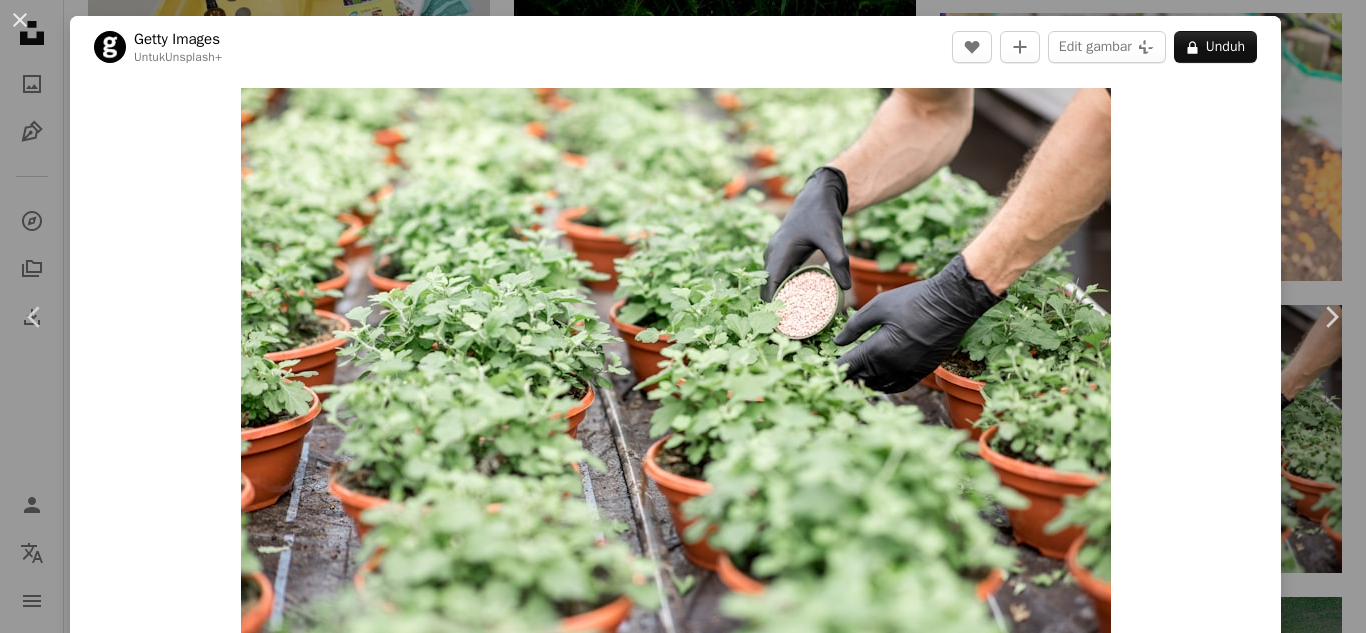 click on "An X shape Gambar premium yang siap digunakan. Dapatkan akses tak terbatas. A plus sign Konten khusus anggota ditambahkan setiap bulan A plus sign Unduhan bebas royalti tak terbatas A plus sign Ilustrasi  Baru A plus sign Perlindungan hukum yang ditingkatkan tahunan Diskon  66% bulanan $12   $4 USD per bulan * Dapatkan  Unsplash+ * Apabila dibayar per tahun, tagihan dibayar di depan  $48 Pajak apabila berlaku. Perbarui secara otomatis. Batalkan kapan saja." at bounding box center [683, 3288] 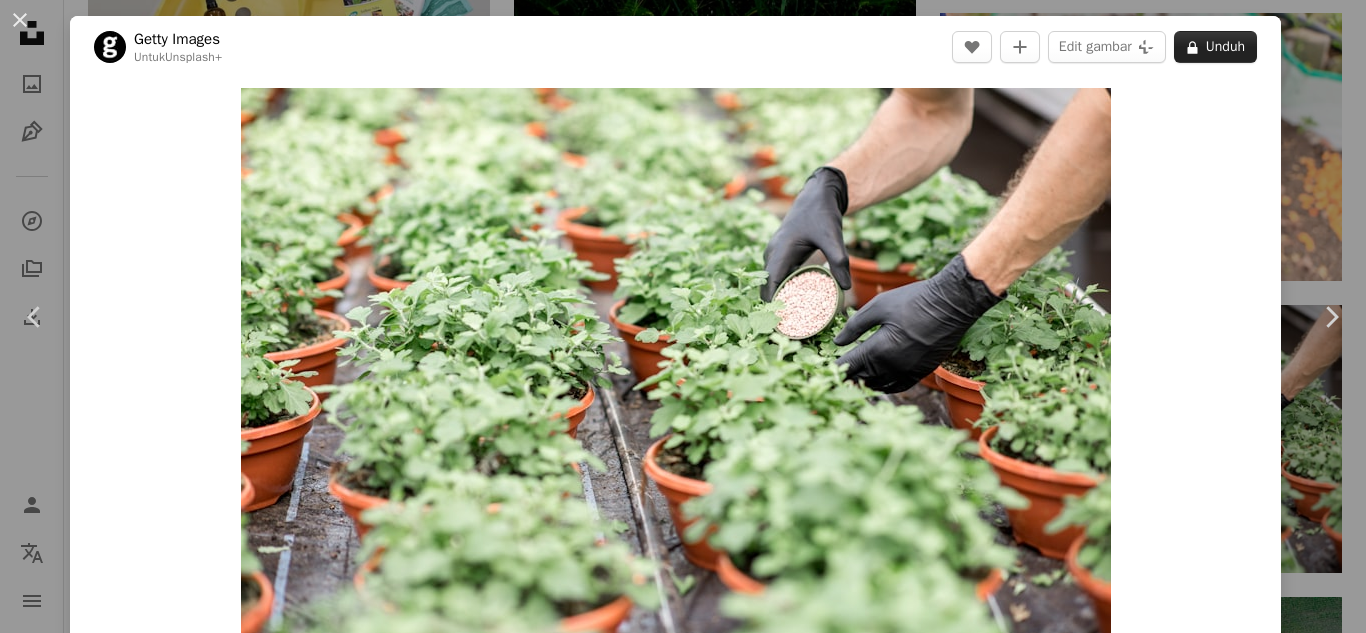 click 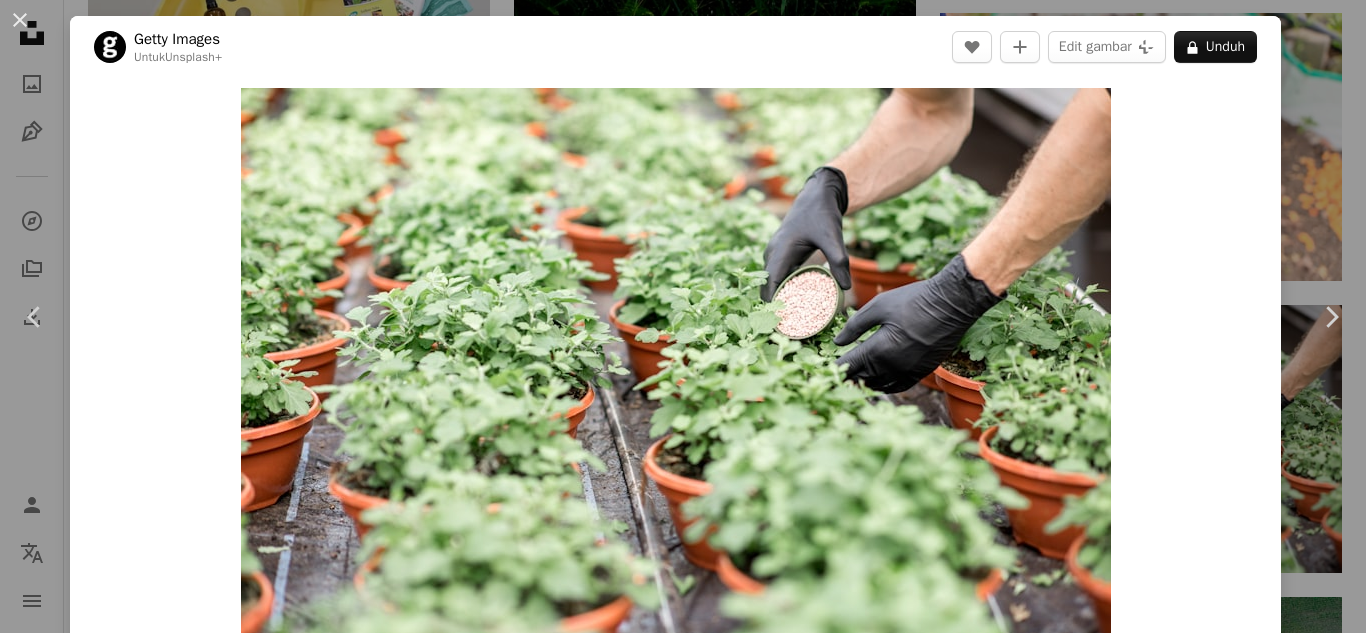 drag, startPoint x: 1313, startPoint y: 335, endPoint x: 1179, endPoint y: 338, distance: 134.03358 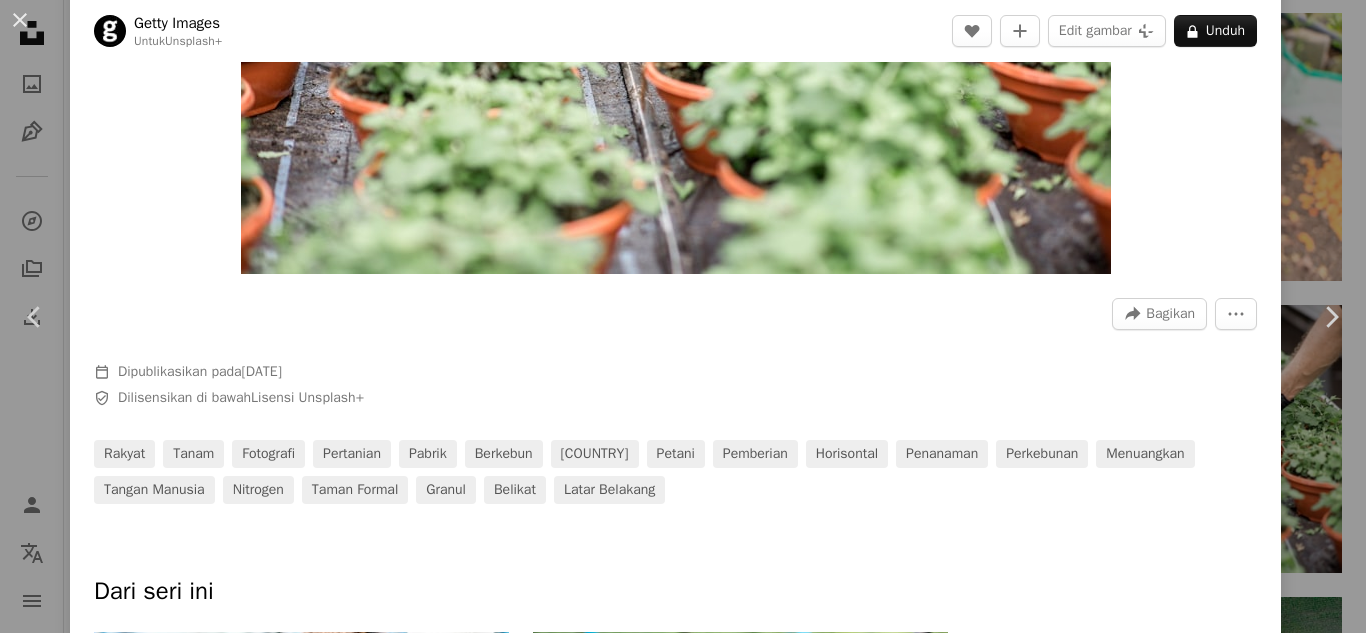 scroll, scrollTop: 400, scrollLeft: 0, axis: vertical 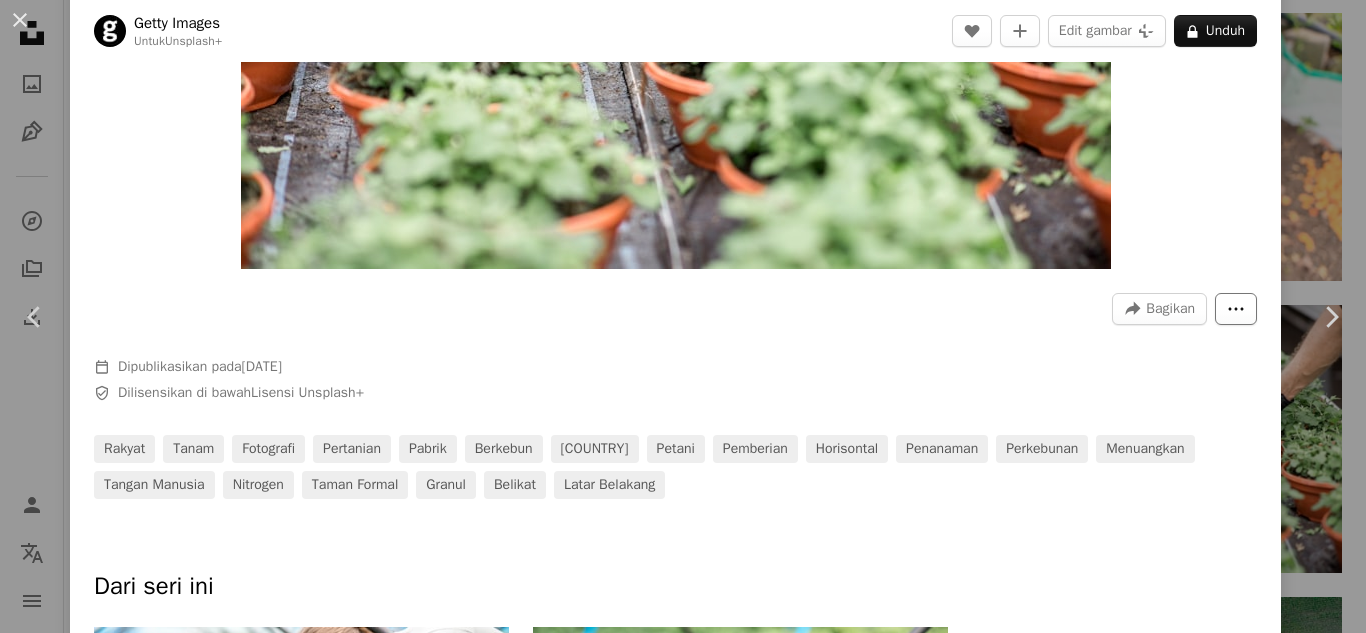 click on "More Actions" at bounding box center (1236, 309) 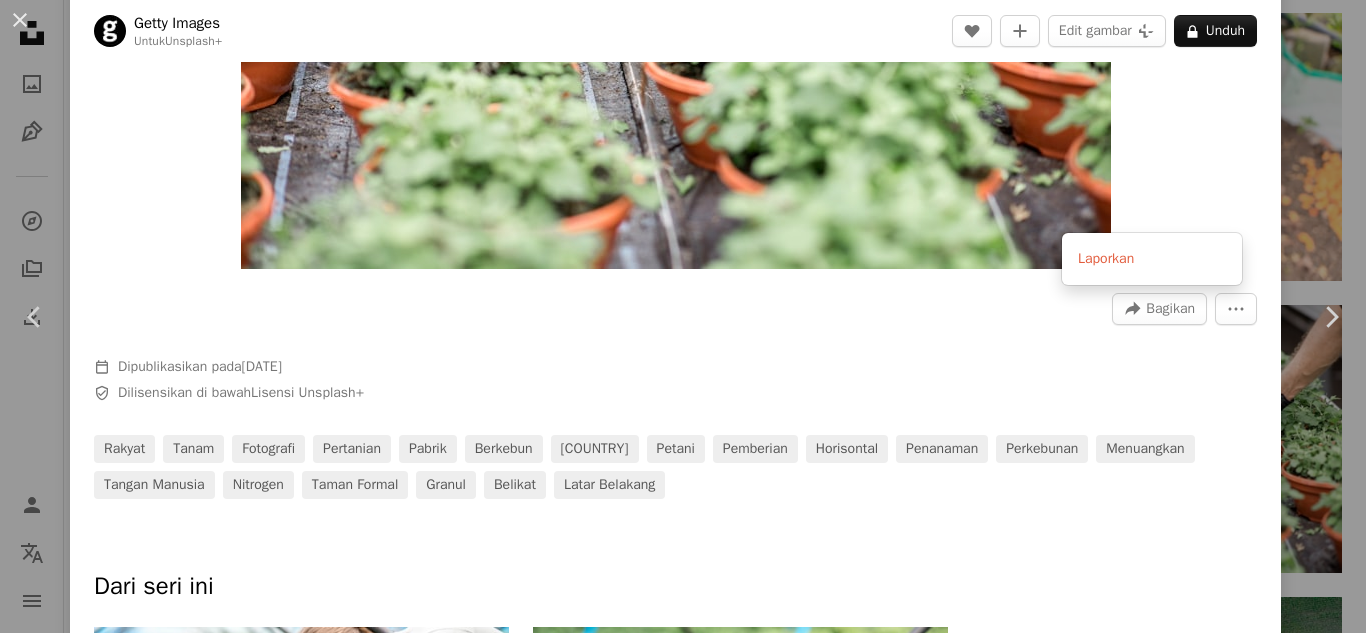 click on "An X shape Chevron left Chevron right Getty Images Untuk  Unsplash+ A heart A plus sign Edit gambar   Plus sign for Unsplash+ A lock   Unduh Zoom in A forward-right arrow Bagikan More Actions Calendar outlined Dipublikasikan pada  27 September 2022 Safety Dilisensikan di bawah  Lisensi Unsplash+ rakyat tanam fotografi pertanian pabrik Berkebun Ukraina petani pemberian horisontal Penanaman perkebunan Menuangkan tangan manusia nitrogen taman formal Granul belikat Latar belakang Dari seri ini Plus sign for Unsplash+ Plus sign for Unsplash+ Gambar terkait Plus sign for Unsplash+ A heart A plus sign Getty Images Untuk  Unsplash+ A lock   Unduh Plus sign for Unsplash+ A heart A plus sign Ahmed Untuk  Unsplash+ A lock   Unduh Plus sign for Unsplash+ A heart A plus sign Ahmed Untuk  Unsplash+ A lock   Unduh Plus sign for Unsplash+ A heart A plus sign Yunus Tuğ Untuk  Unsplash+ A lock   Unduh Plus sign for Unsplash+ A heart A plus sign Yunus Tuğ Untuk  Unsplash+ A lock   Unduh Plus sign for Unsplash+ A heart Untuk" at bounding box center [683, 316] 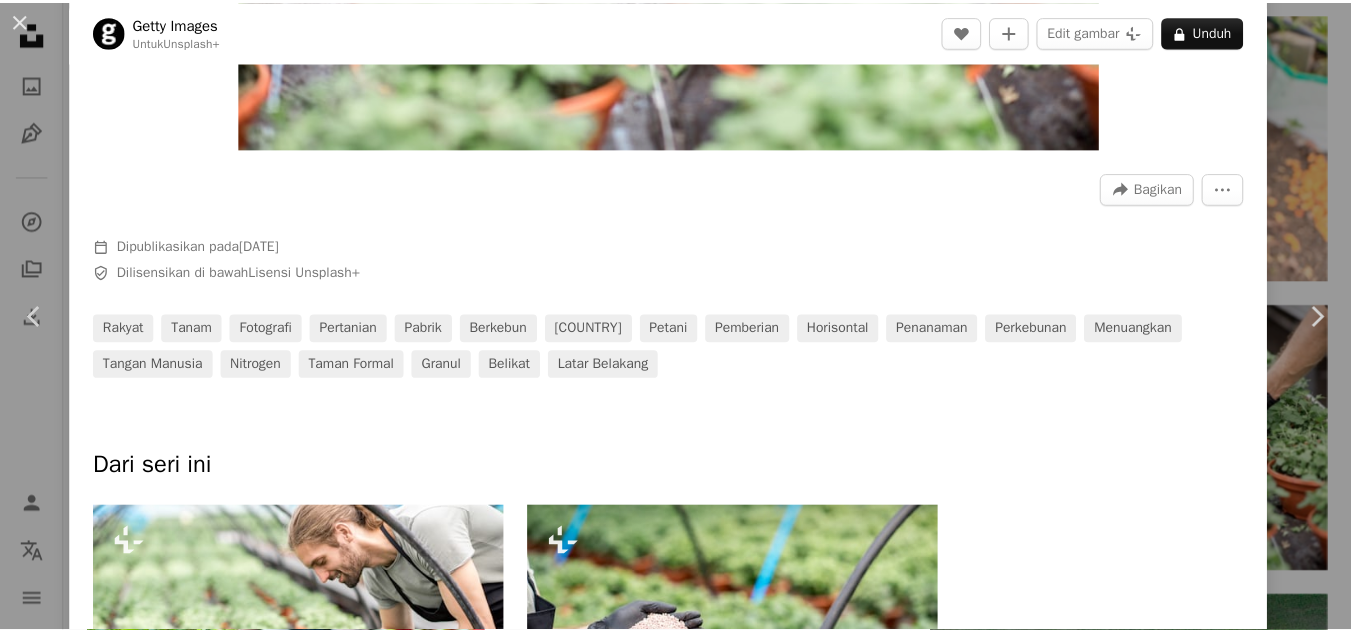 scroll, scrollTop: 900, scrollLeft: 0, axis: vertical 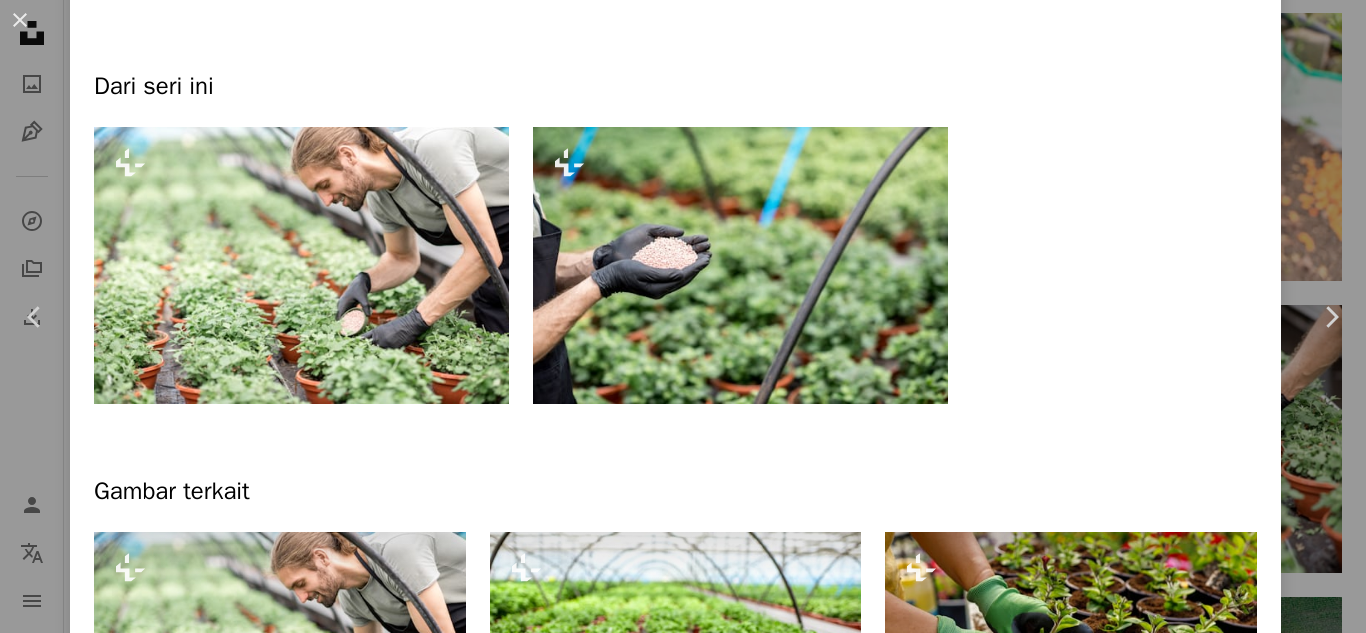 click on "An X shape Chevron left Chevron right Getty Images Untuk  Unsplash+ A heart A plus sign Edit gambar   Plus sign for Unsplash+ A lock   Unduh Zoom in A forward-right arrow Bagikan More Actions Calendar outlined Dipublikasikan pada  27 September 2022 Safety Dilisensikan di bawah  Lisensi Unsplash+ rakyat tanam fotografi pertanian pabrik Berkebun Ukraina petani pemberian horisontal Penanaman perkebunan Menuangkan tangan manusia nitrogen taman formal Granul belikat Latar belakang Dari seri ini Plus sign for Unsplash+ Plus sign for Unsplash+ Gambar terkait Plus sign for Unsplash+ A heart A plus sign Getty Images Untuk  Unsplash+ A lock   Unduh Plus sign for Unsplash+ A heart A plus sign Ahmed Untuk  Unsplash+ A lock   Unduh Plus sign for Unsplash+ A heart A plus sign Ahmed Untuk  Unsplash+ A lock   Unduh Plus sign for Unsplash+ A heart A plus sign Yunus Tuğ Untuk  Unsplash+ A lock   Unduh Plus sign for Unsplash+ A heart A plus sign Yunus Tuğ Untuk  Unsplash+ A lock   Unduh Plus sign for Unsplash+ A heart Untuk" at bounding box center (683, 316) 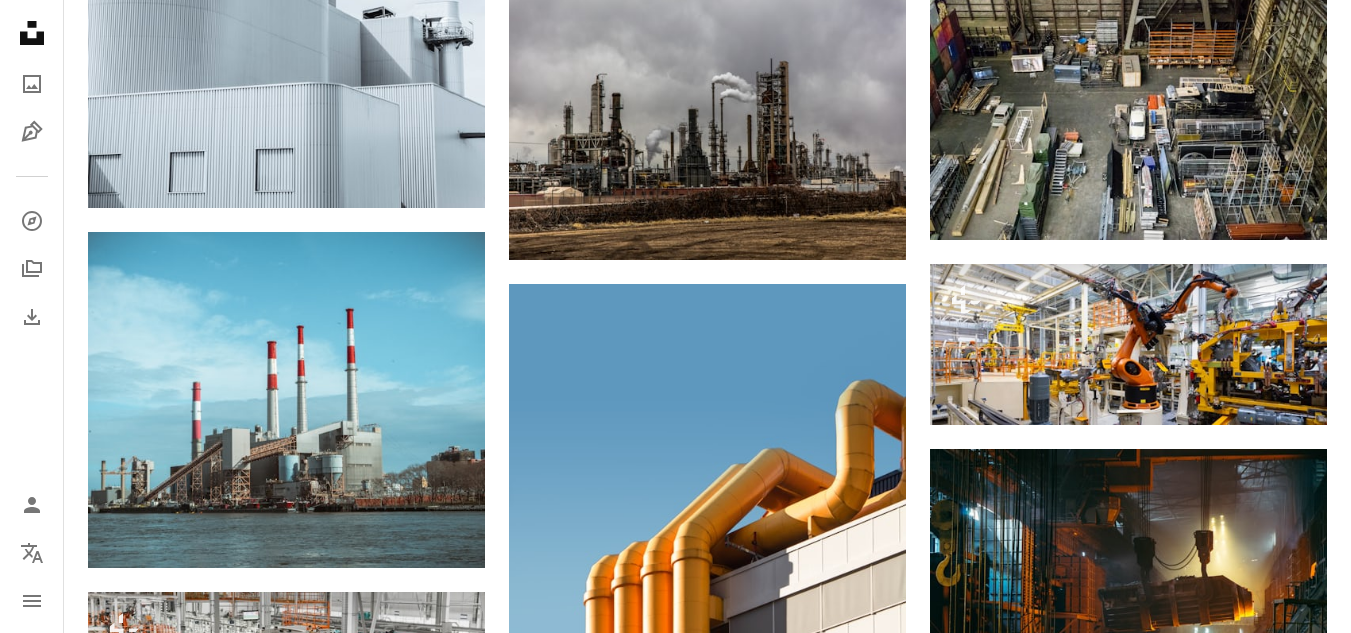 scroll, scrollTop: 0, scrollLeft: 0, axis: both 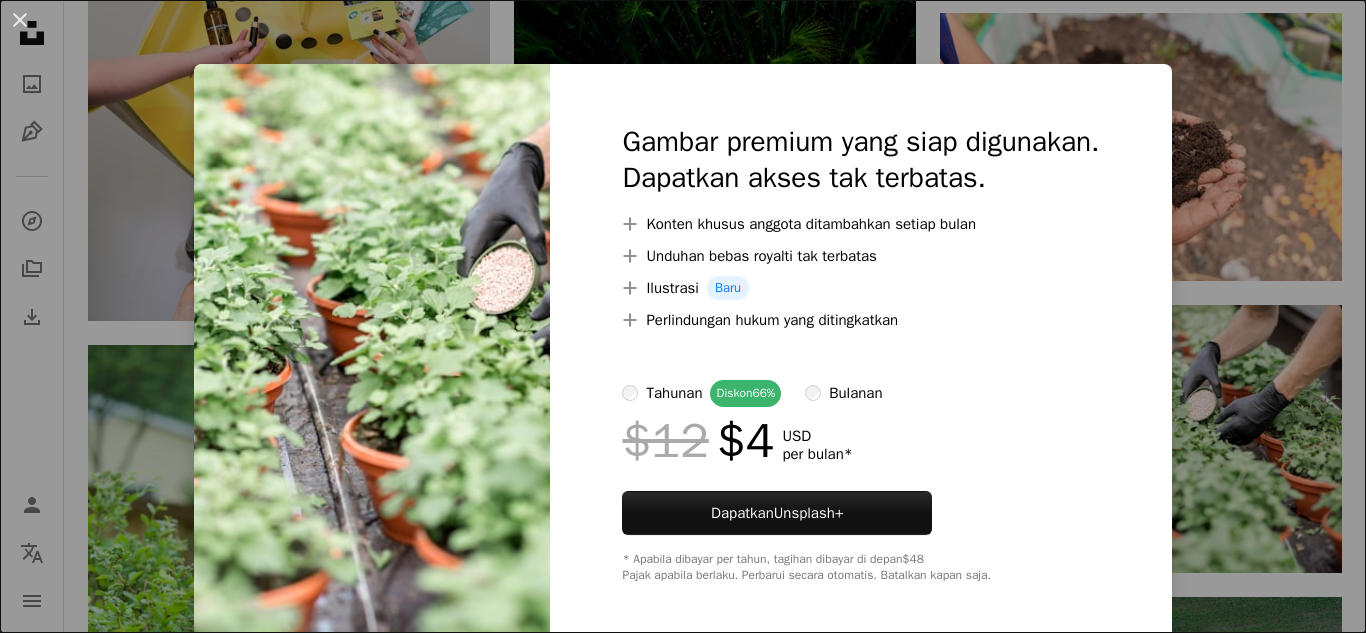 click on "An X shape Gambar premium yang siap digunakan. Dapatkan akses tak terbatas. A plus sign Konten khusus anggota ditambahkan setiap bulan A plus sign Unduhan bebas royalti tak terbatas A plus sign Ilustrasi  Baru A plus sign Perlindungan hukum yang ditingkatkan tahunan Diskon  66% bulanan $12   $4 USD per bulan * Dapatkan  Unsplash+ * Apabila dibayar per tahun, tagihan dibayar di depan  $48 Pajak apabila berlaku. Perbarui secara otomatis. Batalkan kapan saja." at bounding box center [683, 316] 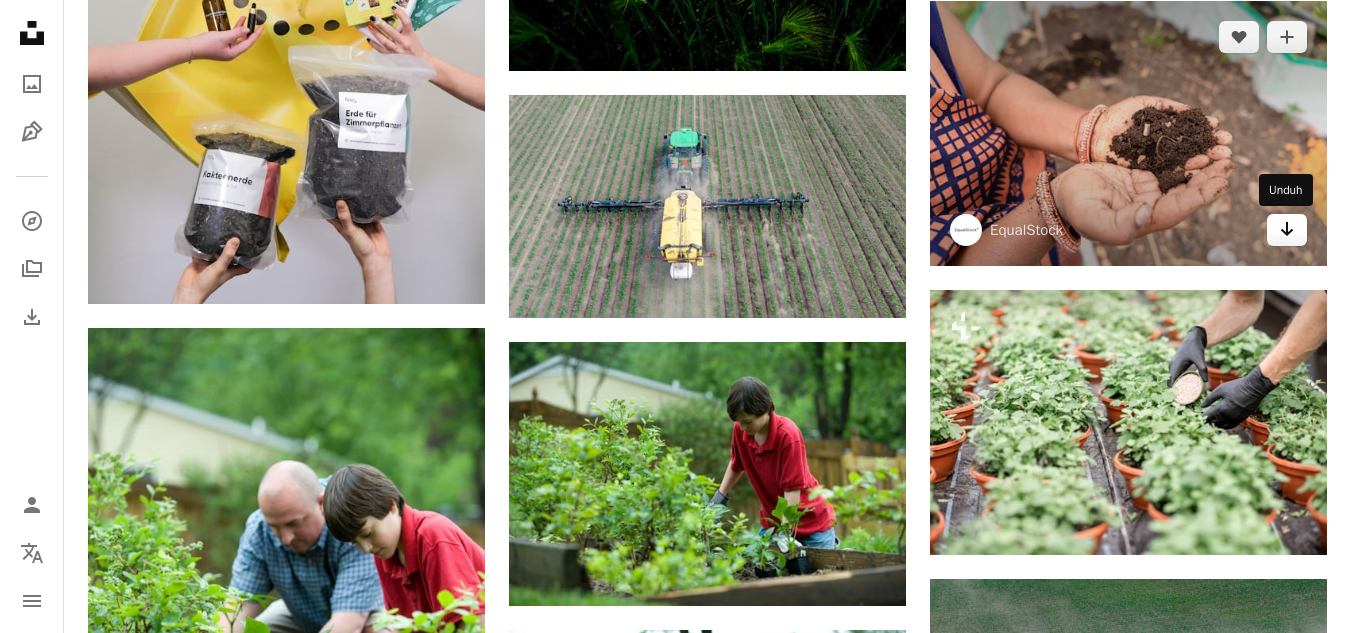 click on "Arrow pointing down" at bounding box center [1287, 230] 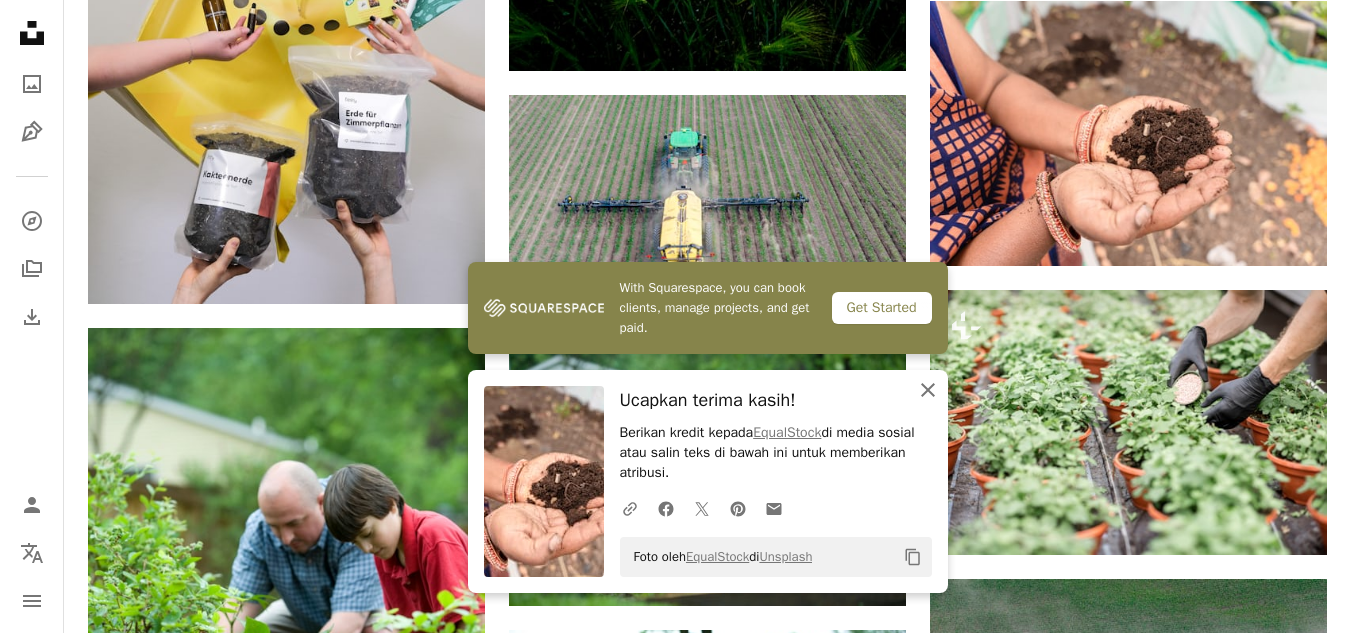 click on "An X shape" 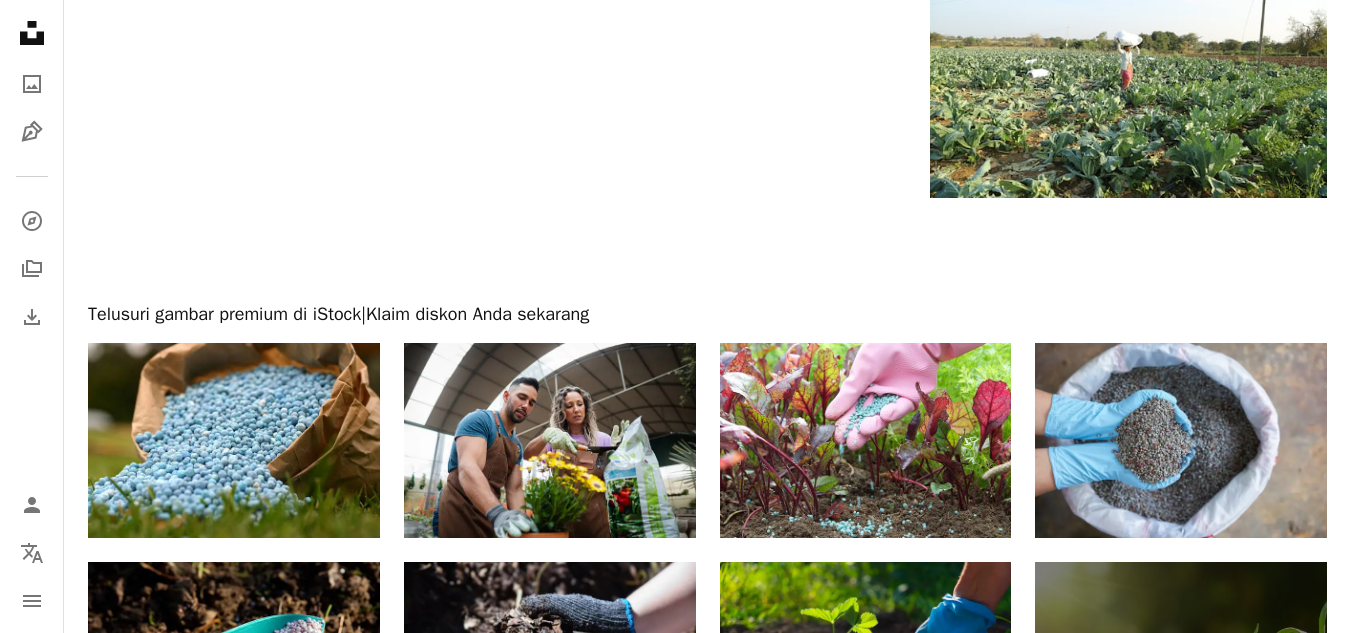 scroll, scrollTop: 3897, scrollLeft: 0, axis: vertical 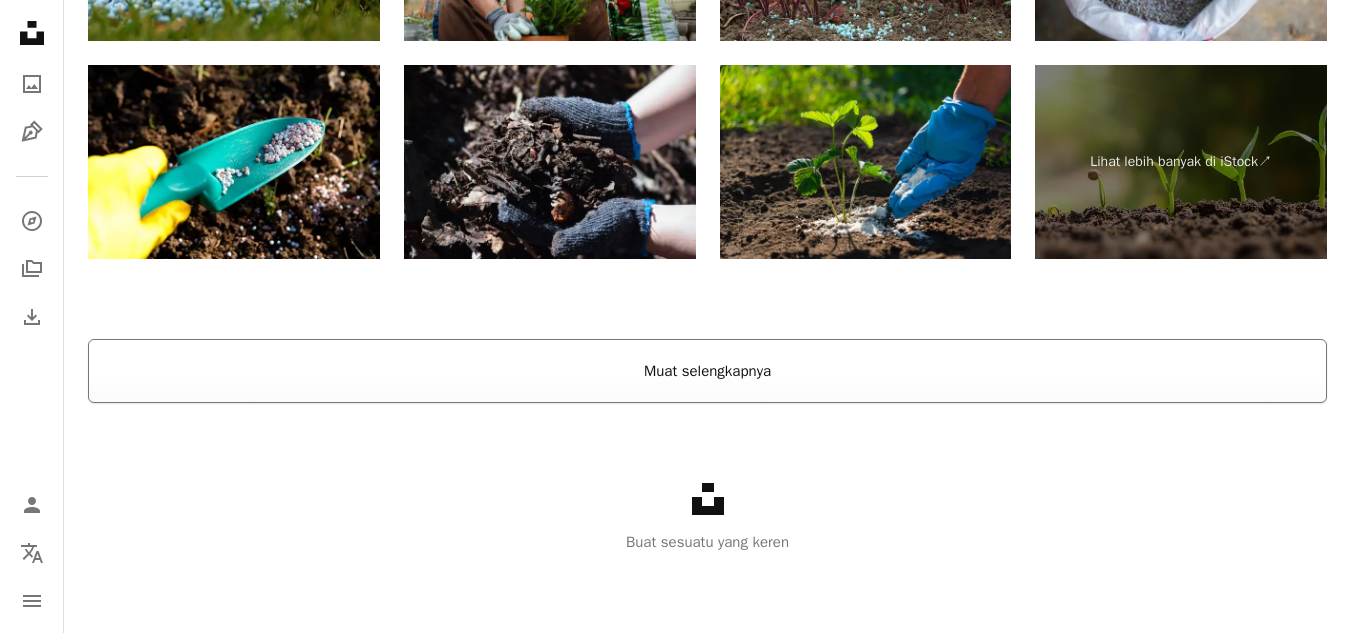 click on "Muat selengkapnya" at bounding box center (707, 371) 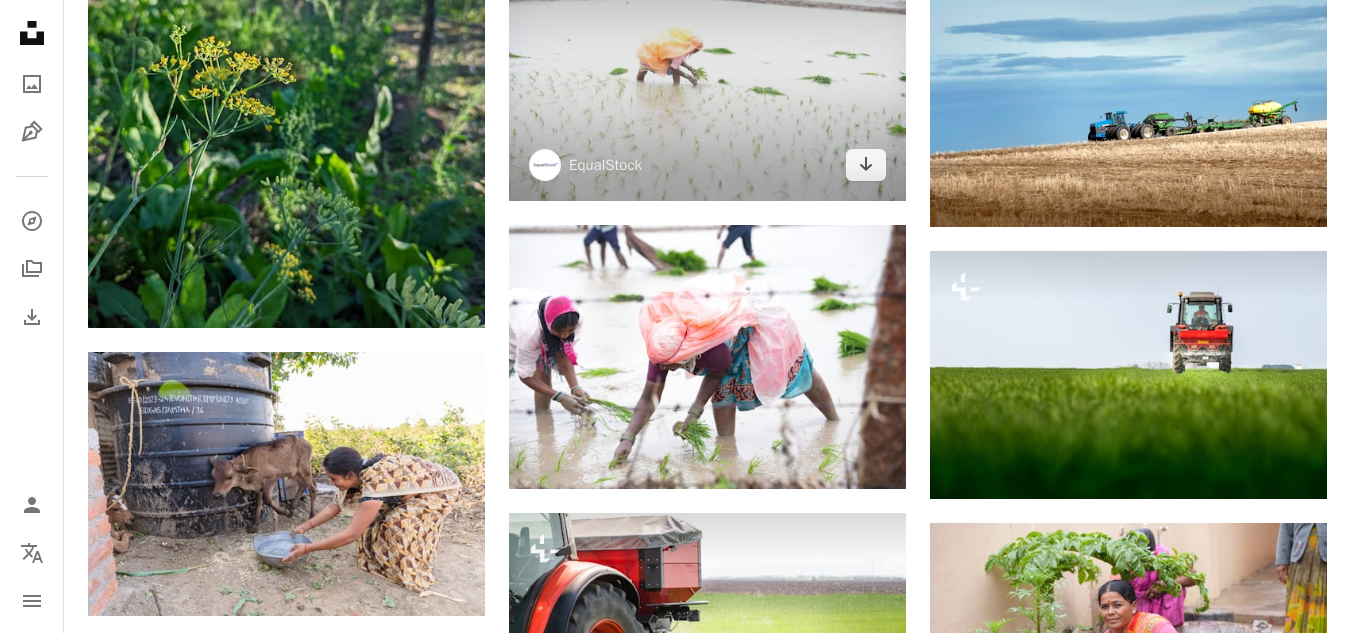 scroll, scrollTop: 7397, scrollLeft: 0, axis: vertical 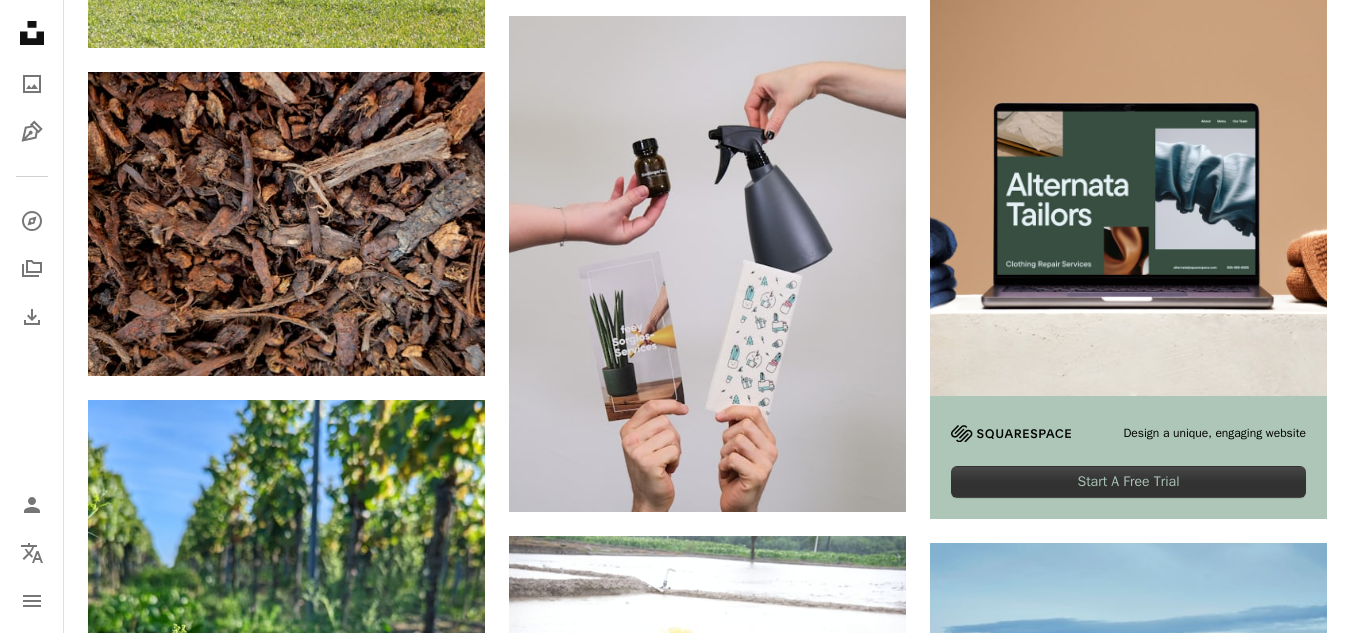 click on "**********" at bounding box center (675, -1829) 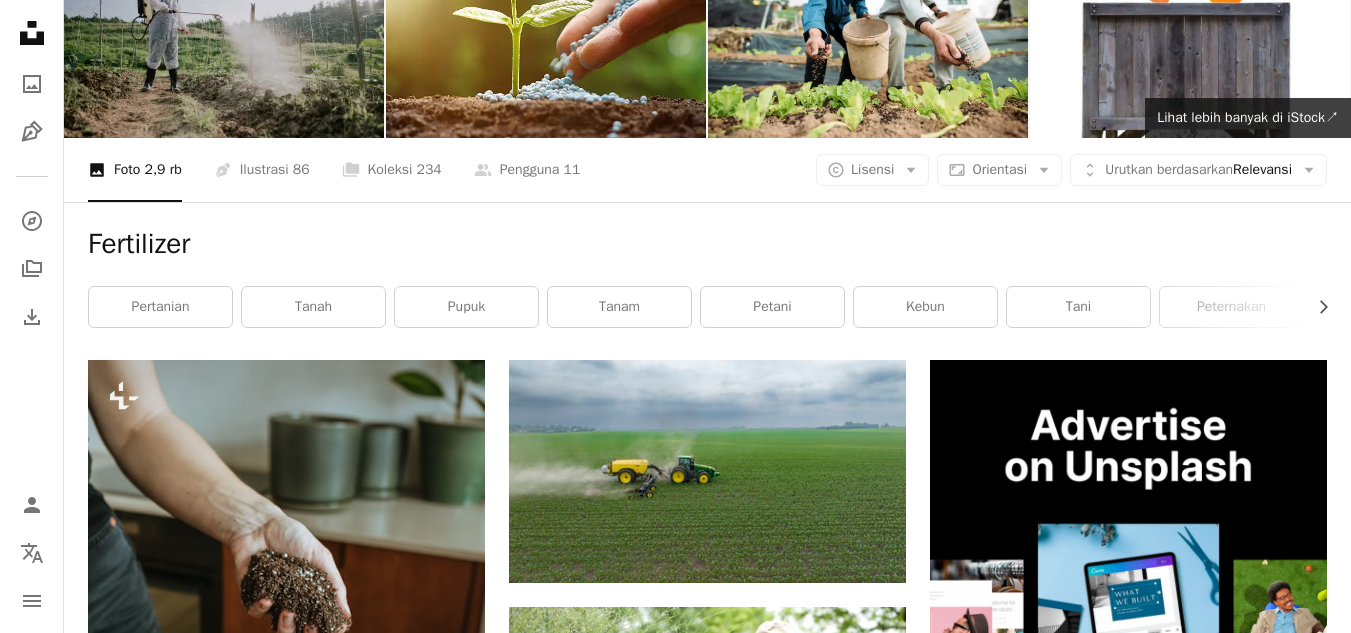 scroll, scrollTop: 0, scrollLeft: 0, axis: both 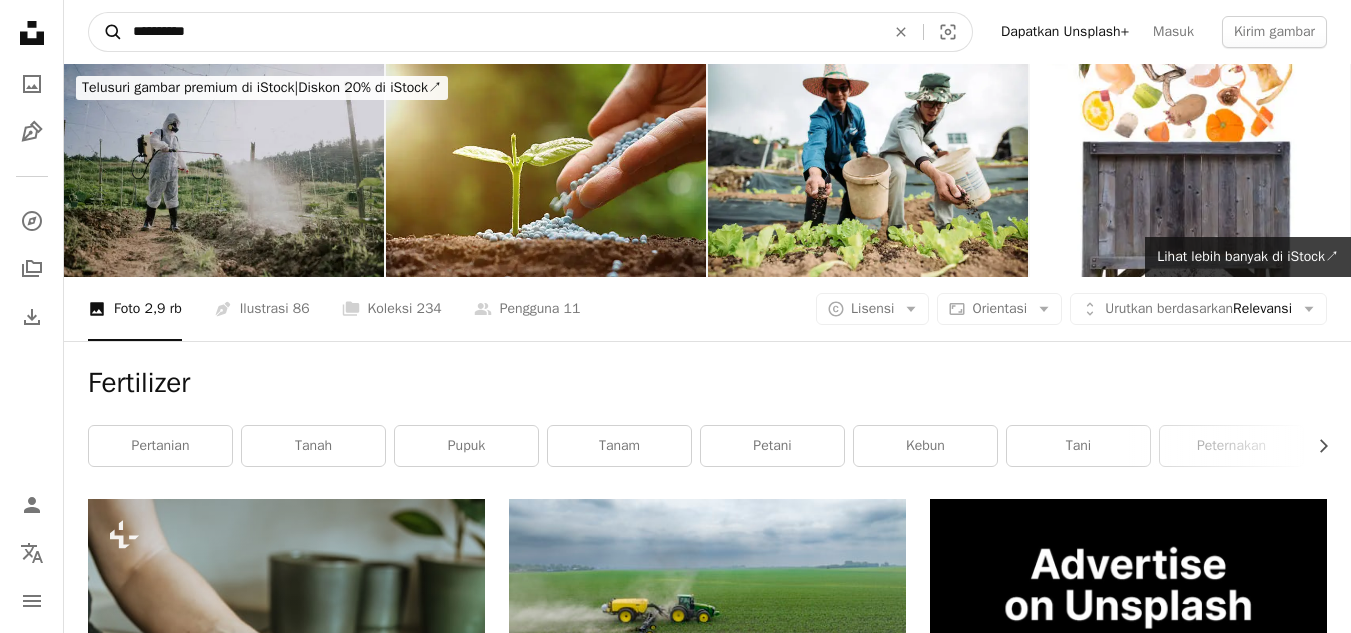 drag, startPoint x: 202, startPoint y: 23, endPoint x: 99, endPoint y: 29, distance: 103.17461 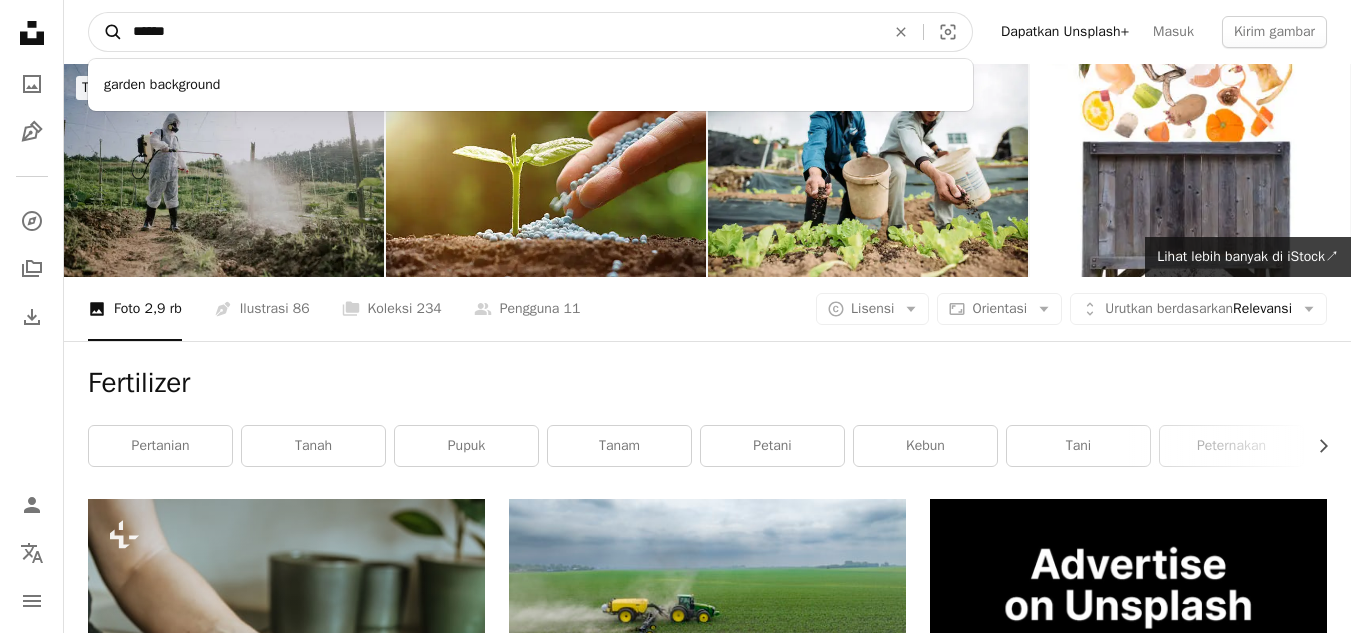 type on "******" 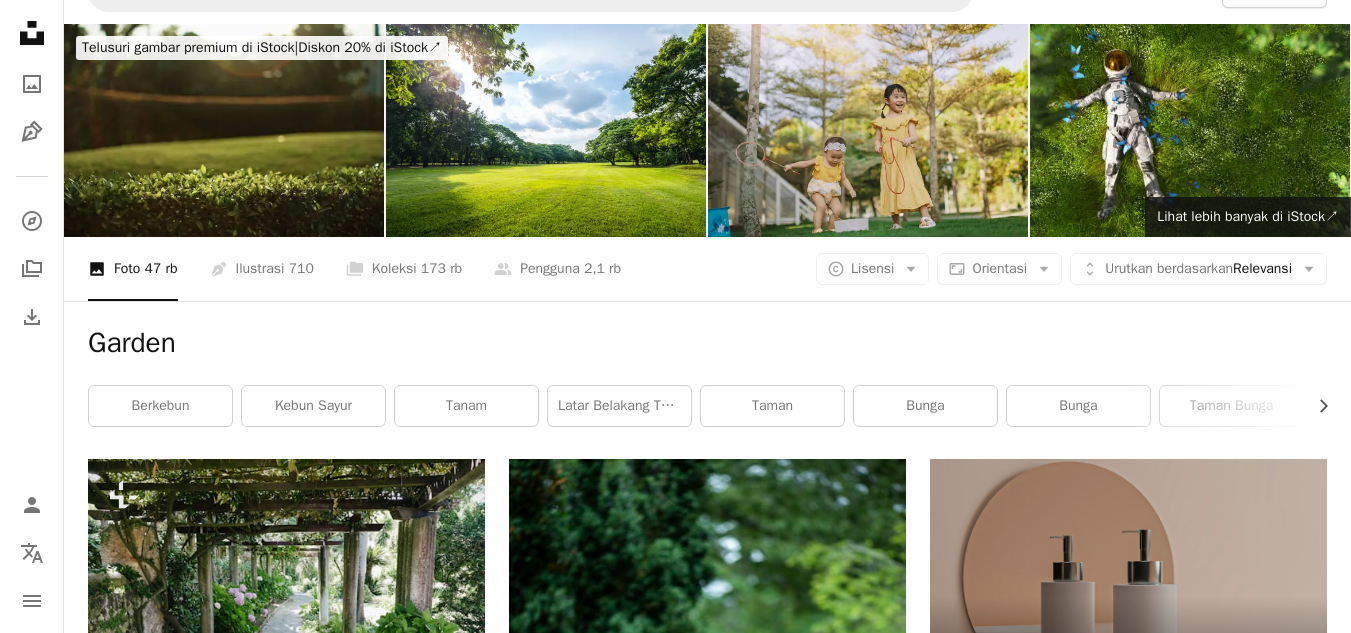 scroll, scrollTop: 0, scrollLeft: 0, axis: both 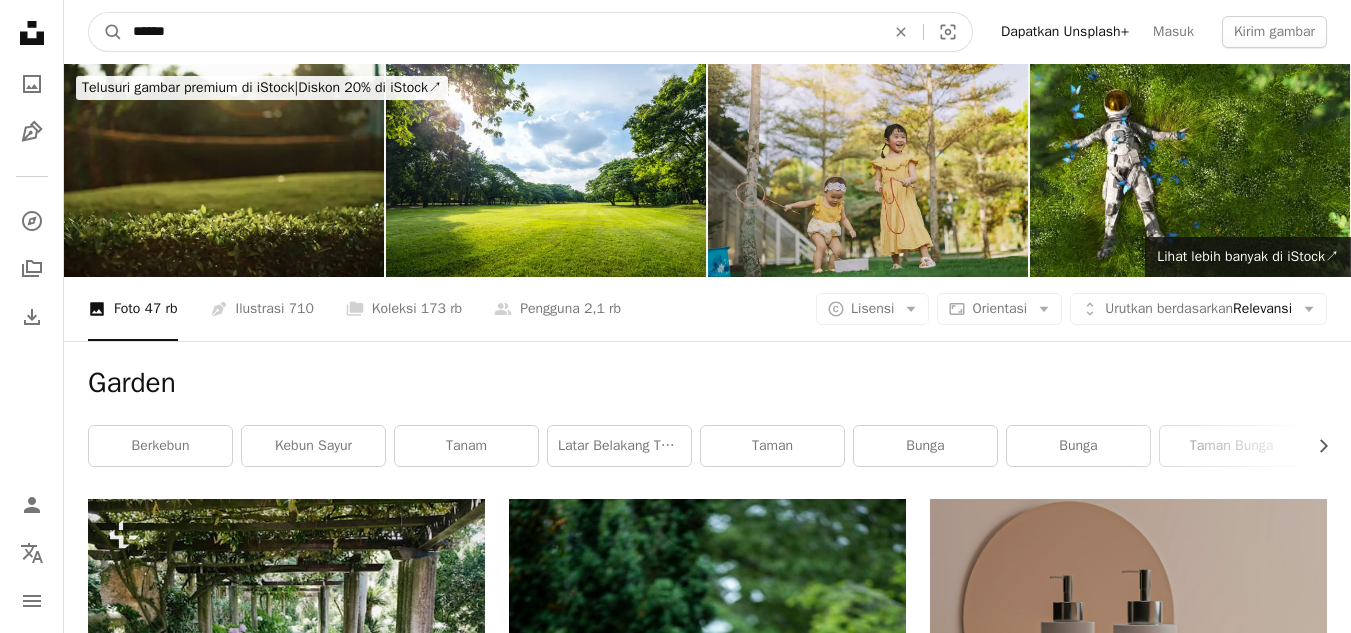 click on "******" at bounding box center [501, 32] 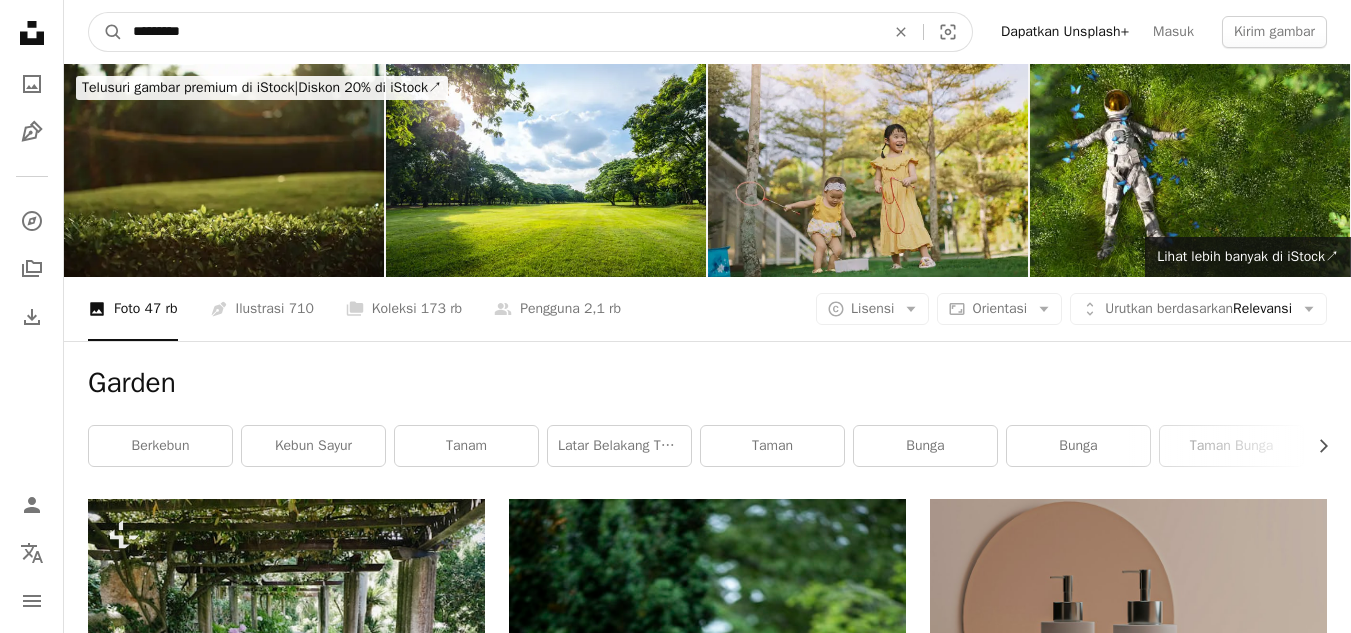 type on "*********" 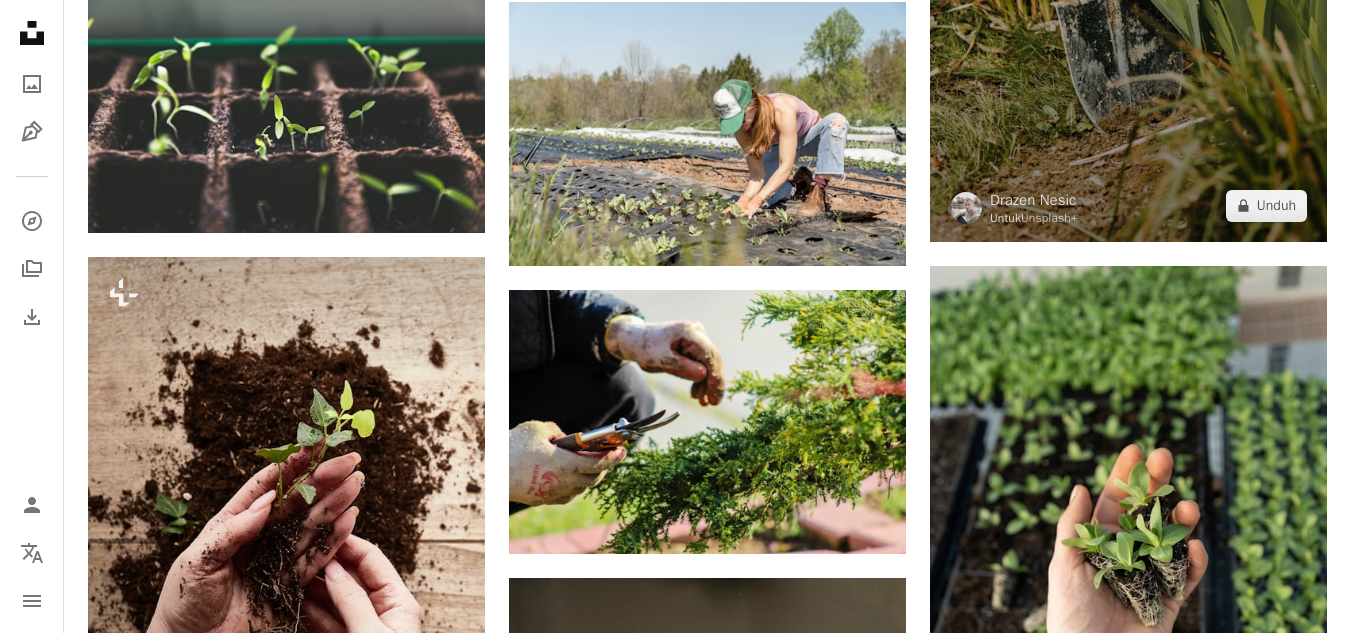 scroll, scrollTop: 2500, scrollLeft: 0, axis: vertical 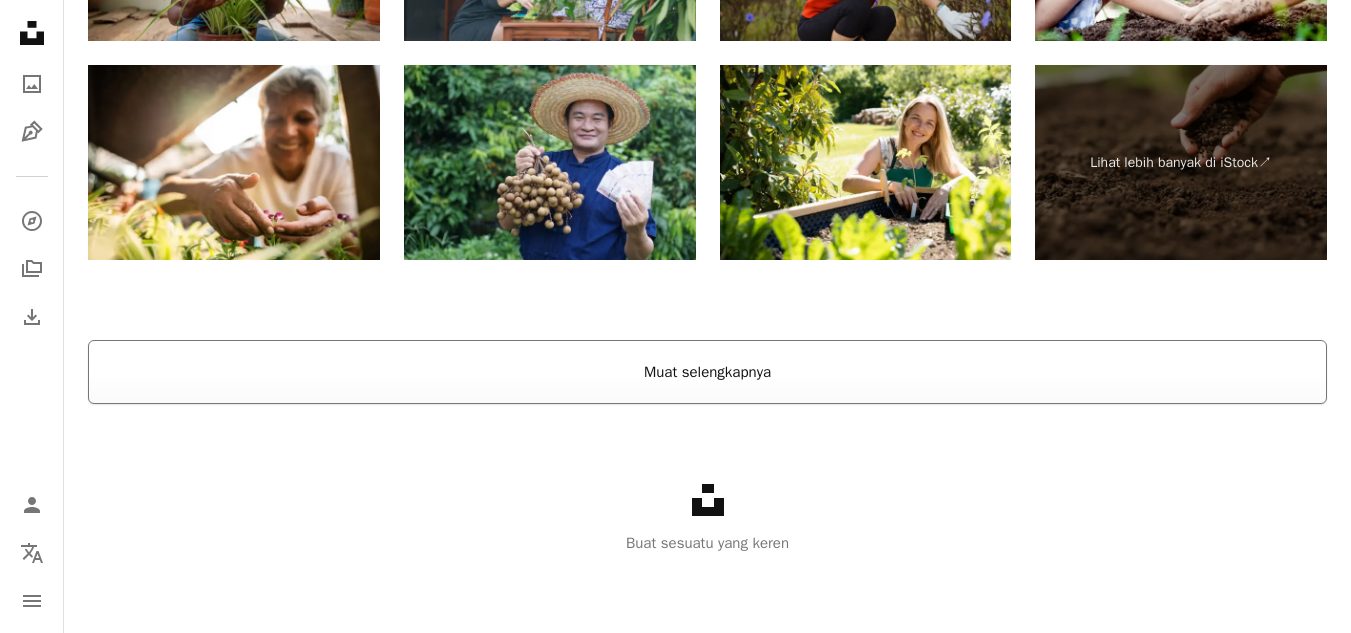 click on "Muat selengkapnya" at bounding box center [707, 372] 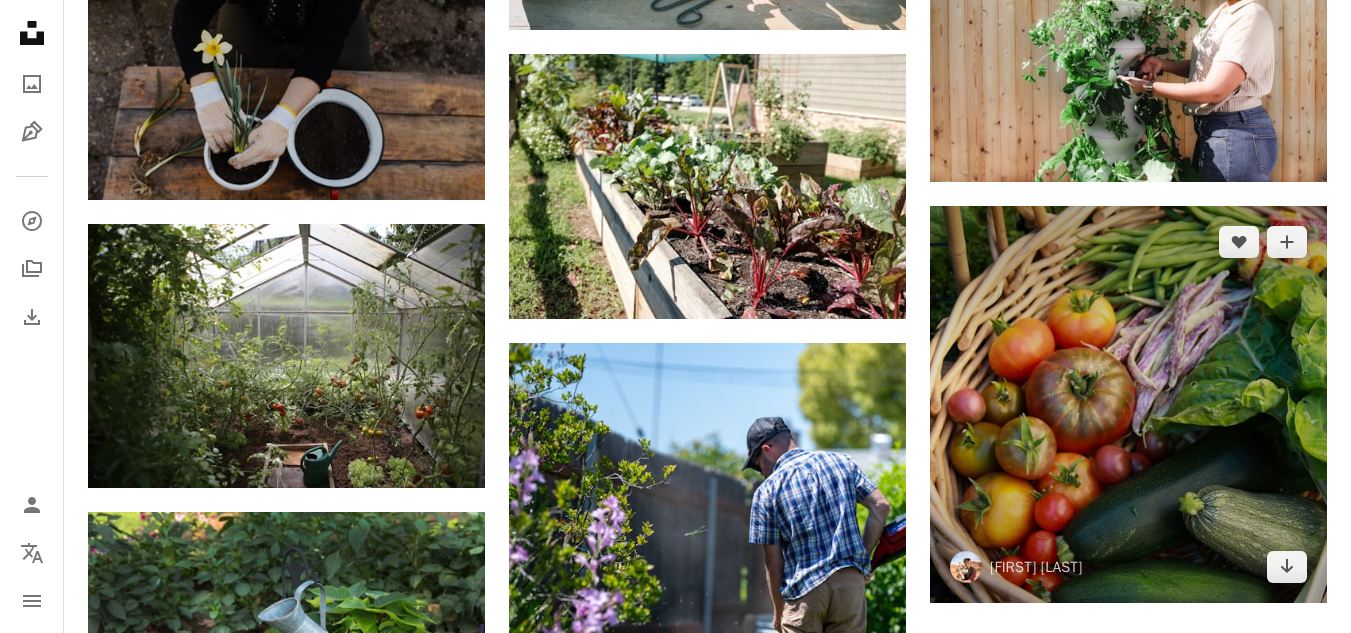 scroll, scrollTop: 8375, scrollLeft: 0, axis: vertical 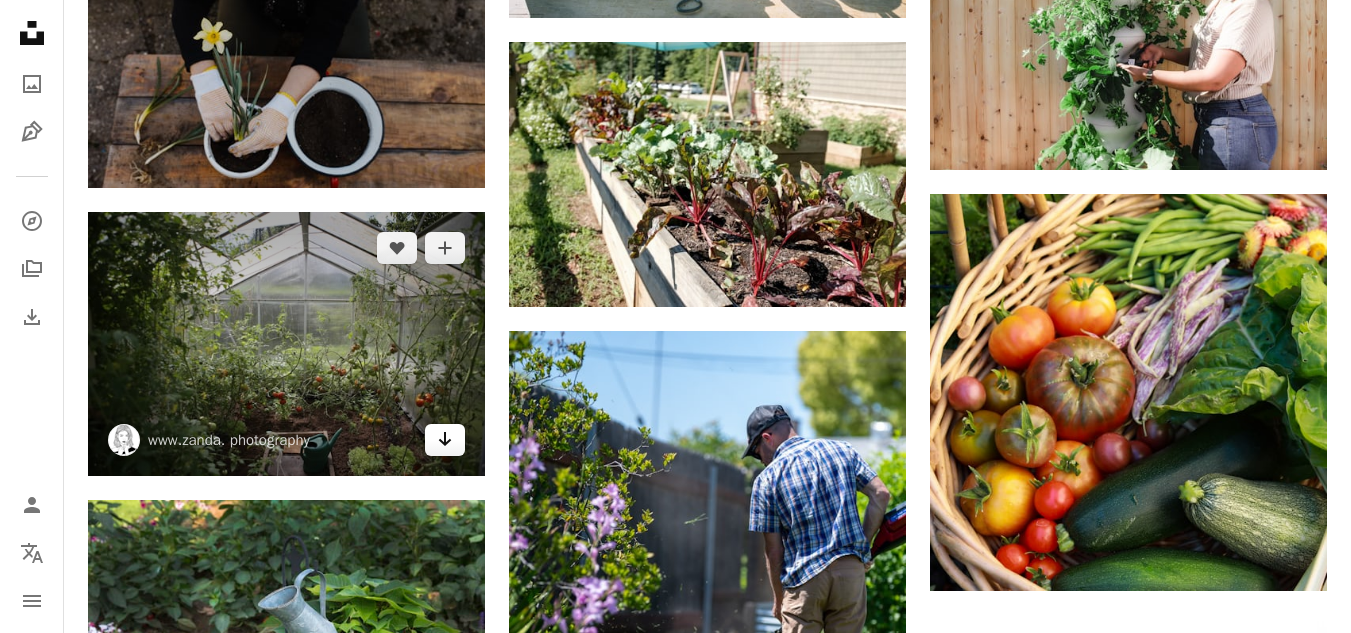click 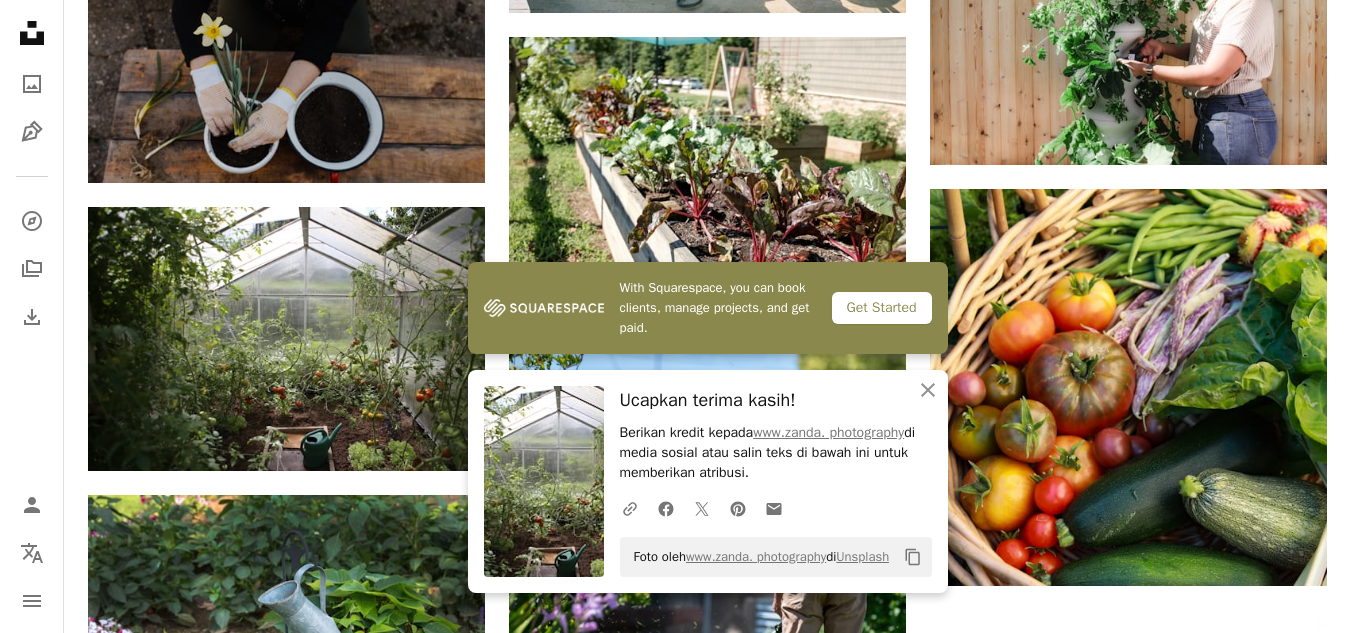 scroll, scrollTop: 8675, scrollLeft: 0, axis: vertical 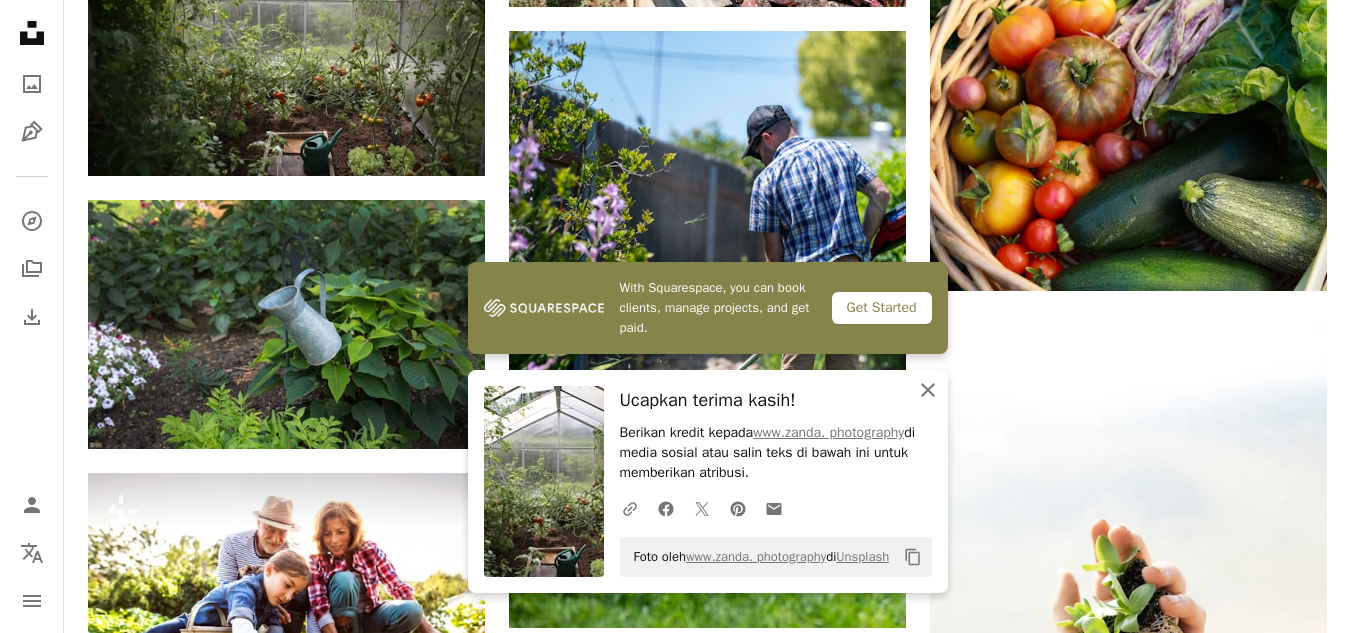 click on "An X shape" 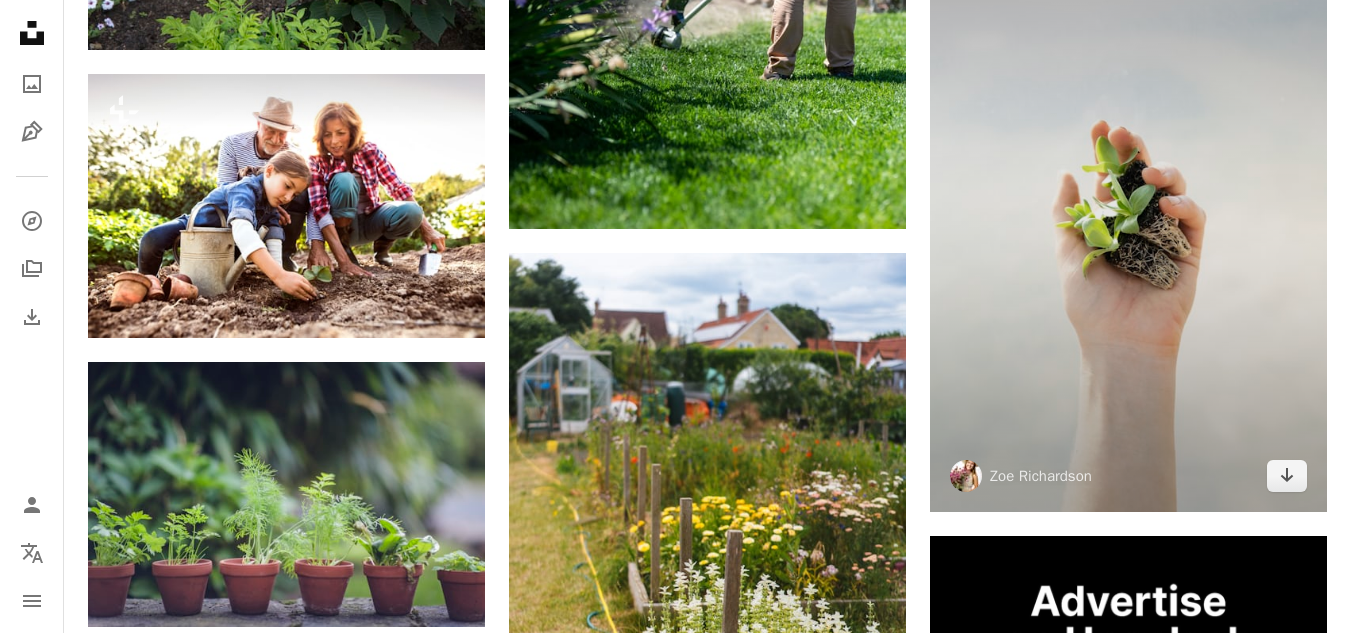 scroll, scrollTop: 9075, scrollLeft: 0, axis: vertical 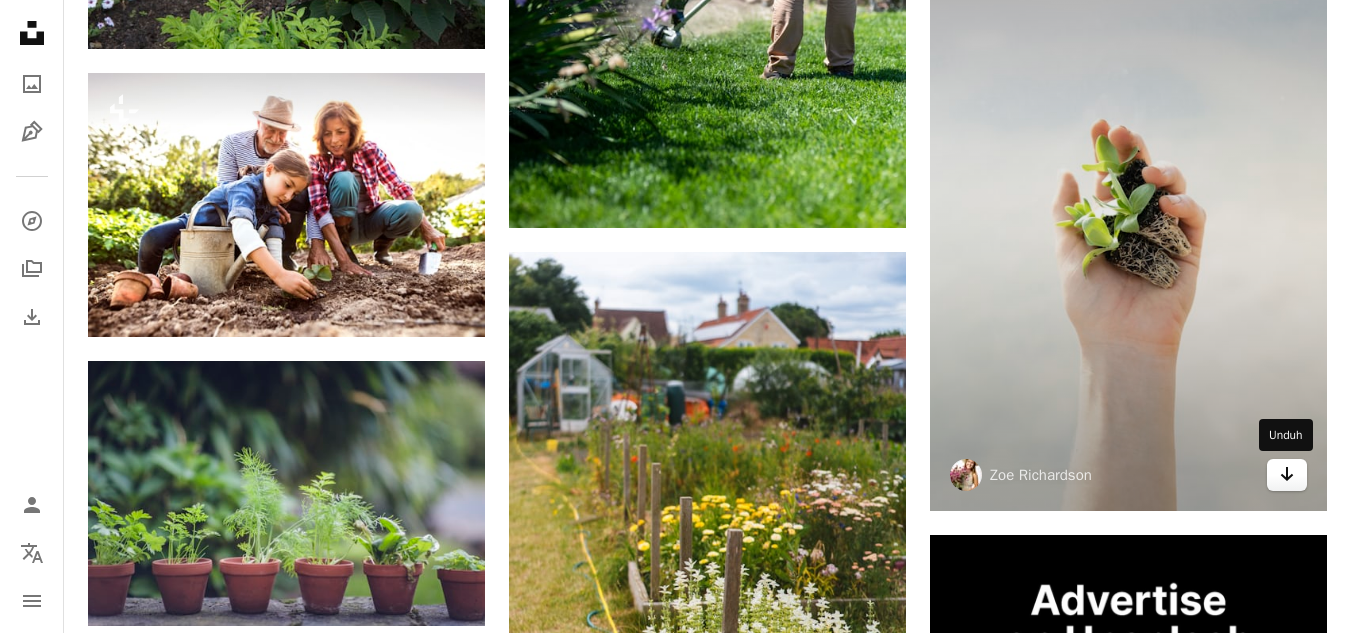 click on "Arrow pointing down" 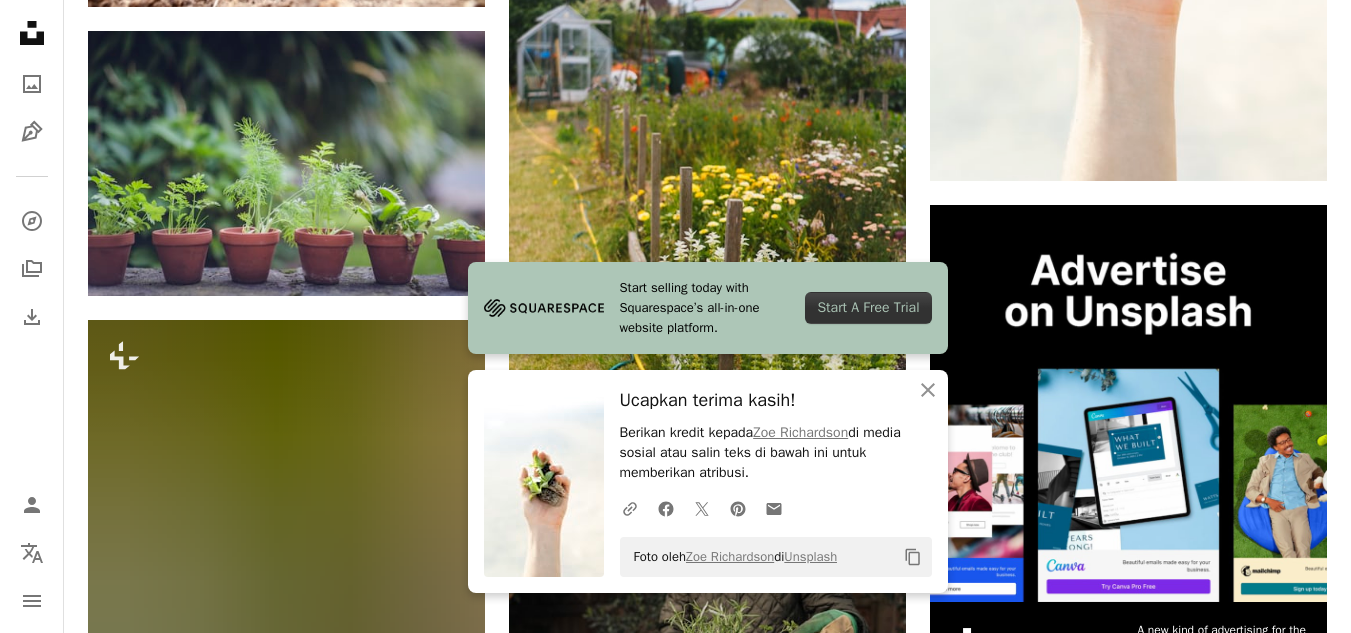 scroll, scrollTop: 9475, scrollLeft: 0, axis: vertical 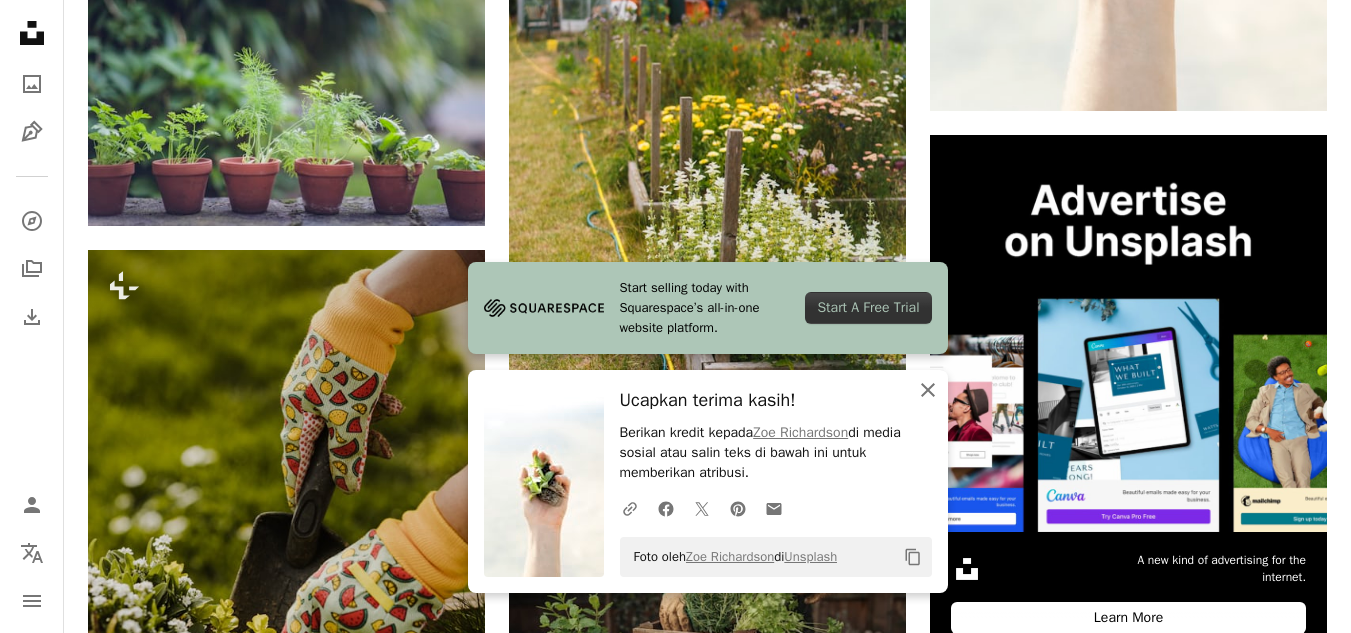 click 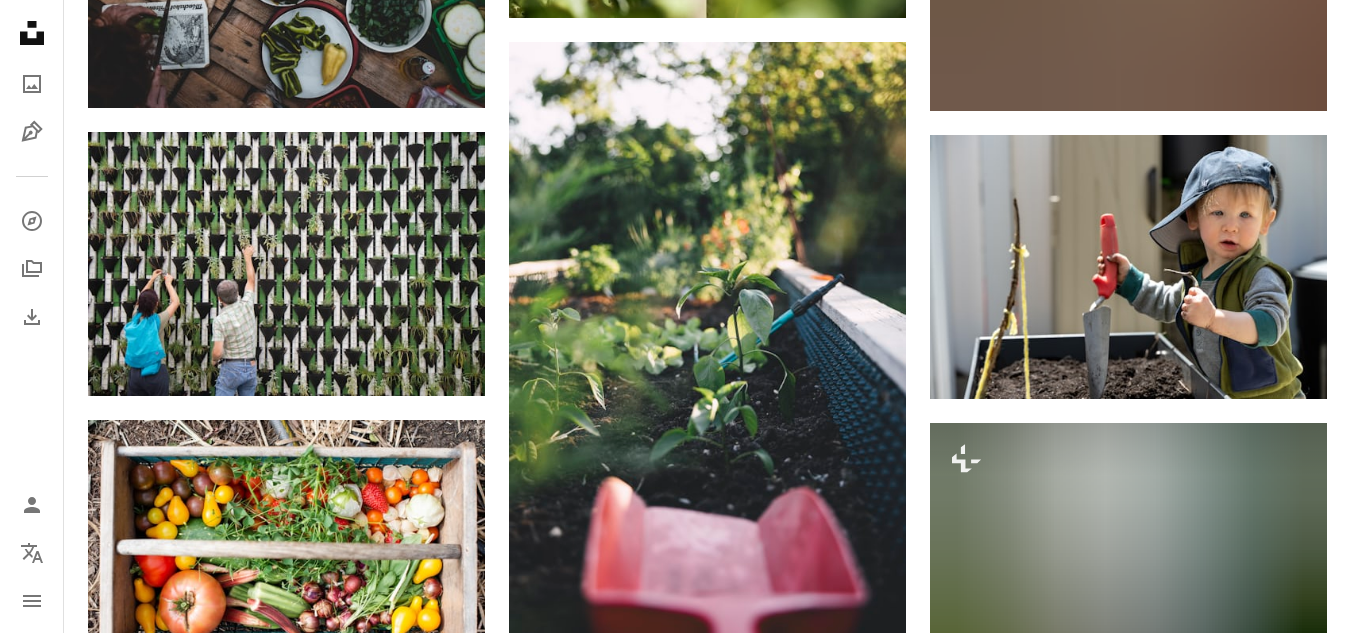 scroll, scrollTop: 20375, scrollLeft: 0, axis: vertical 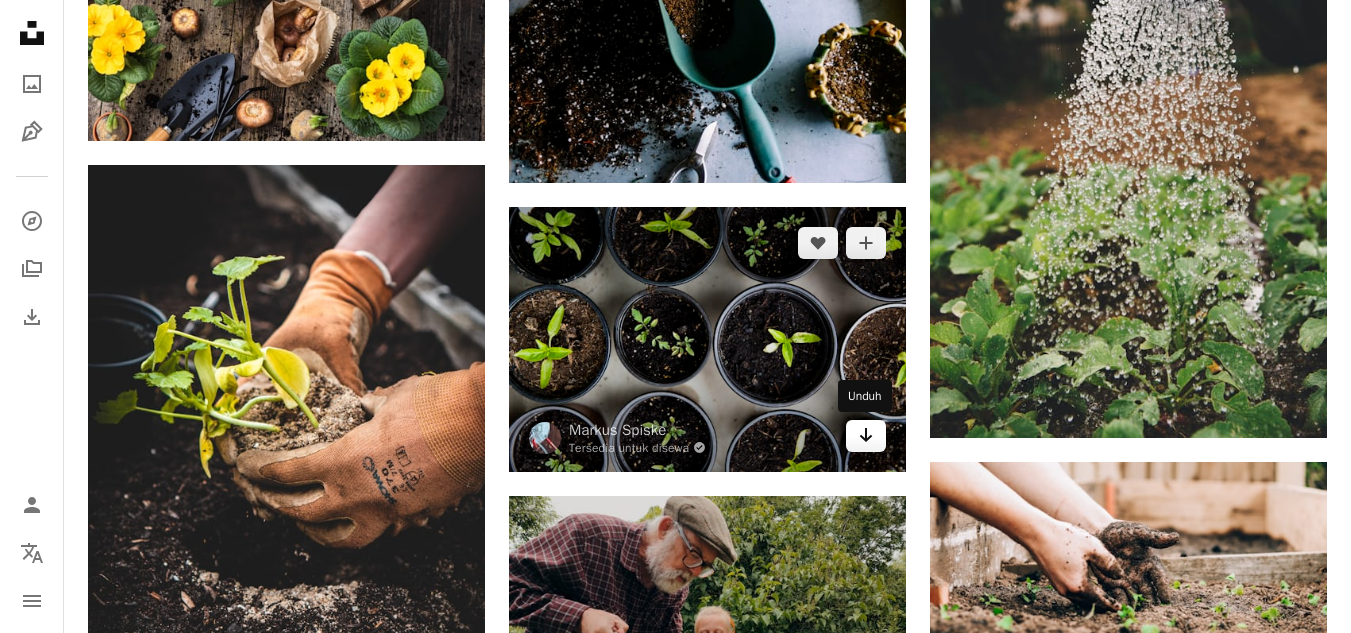 click on "Arrow pointing down" 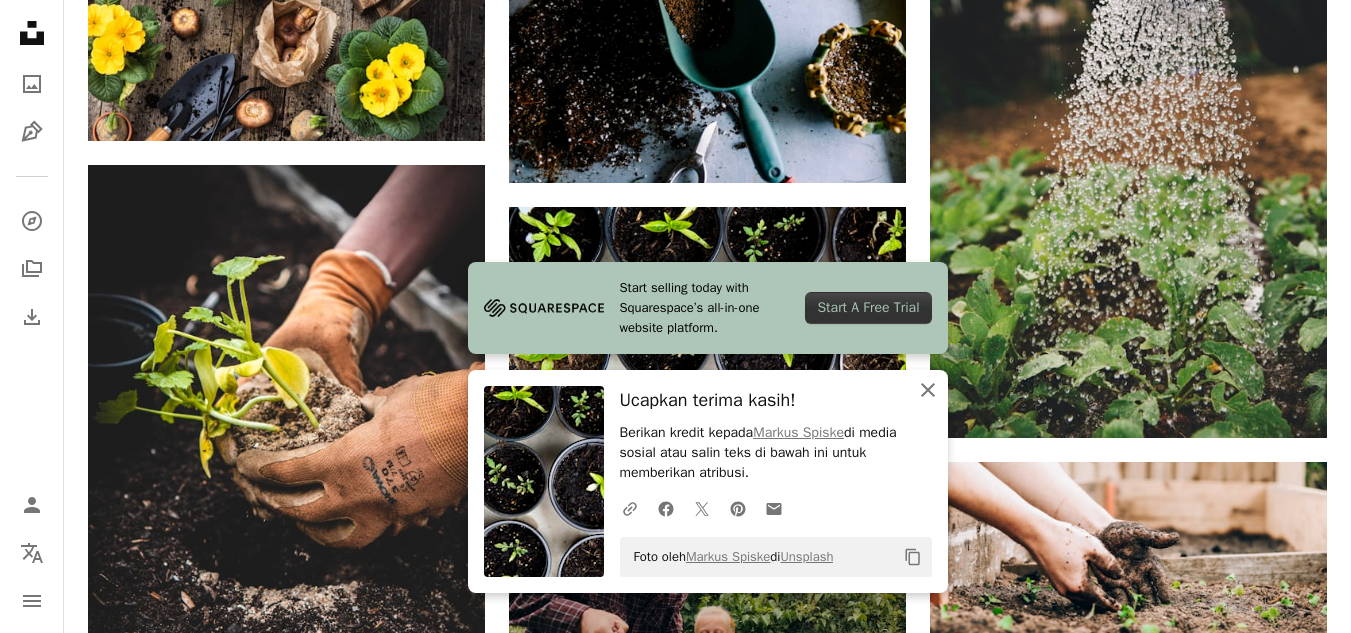 click on "An X shape" 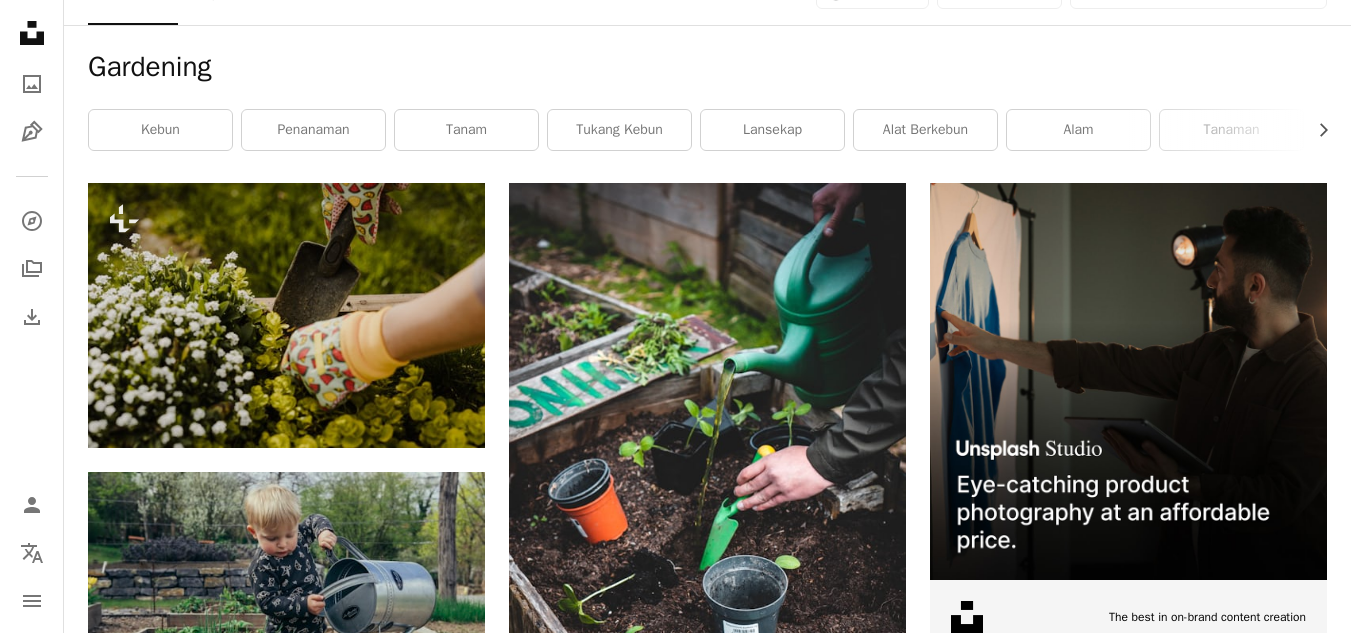 scroll, scrollTop: 0, scrollLeft: 0, axis: both 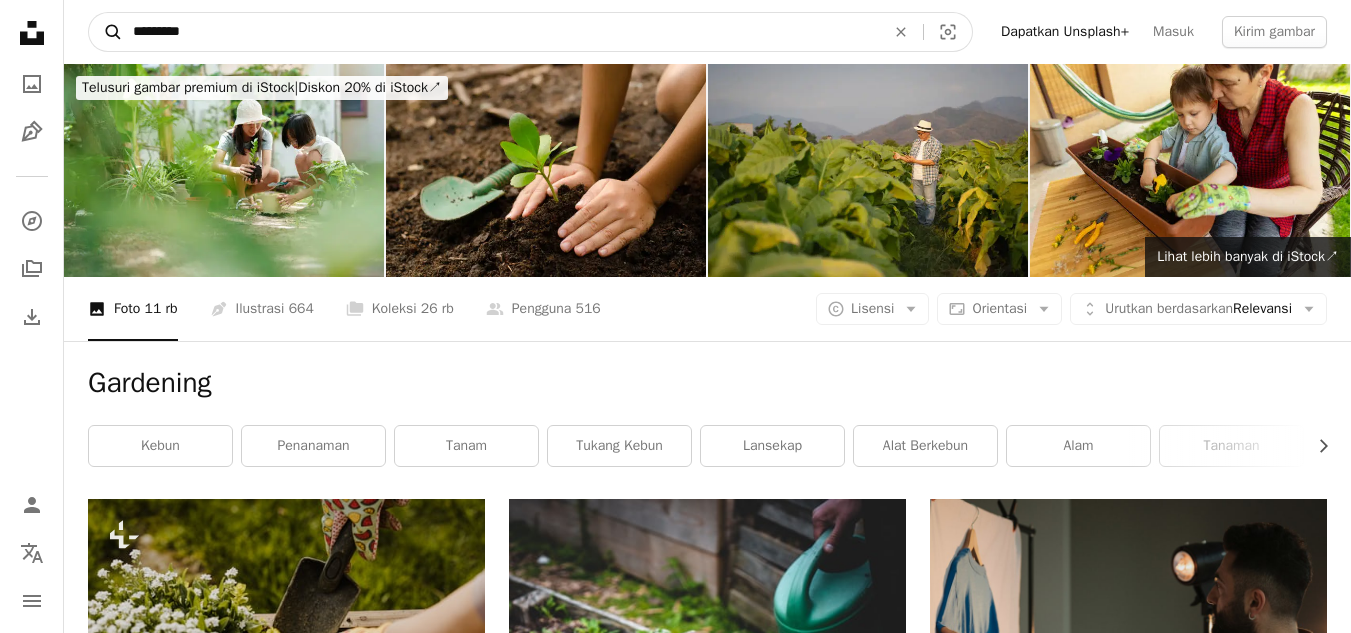 drag, startPoint x: 264, startPoint y: 35, endPoint x: 99, endPoint y: 40, distance: 165.07574 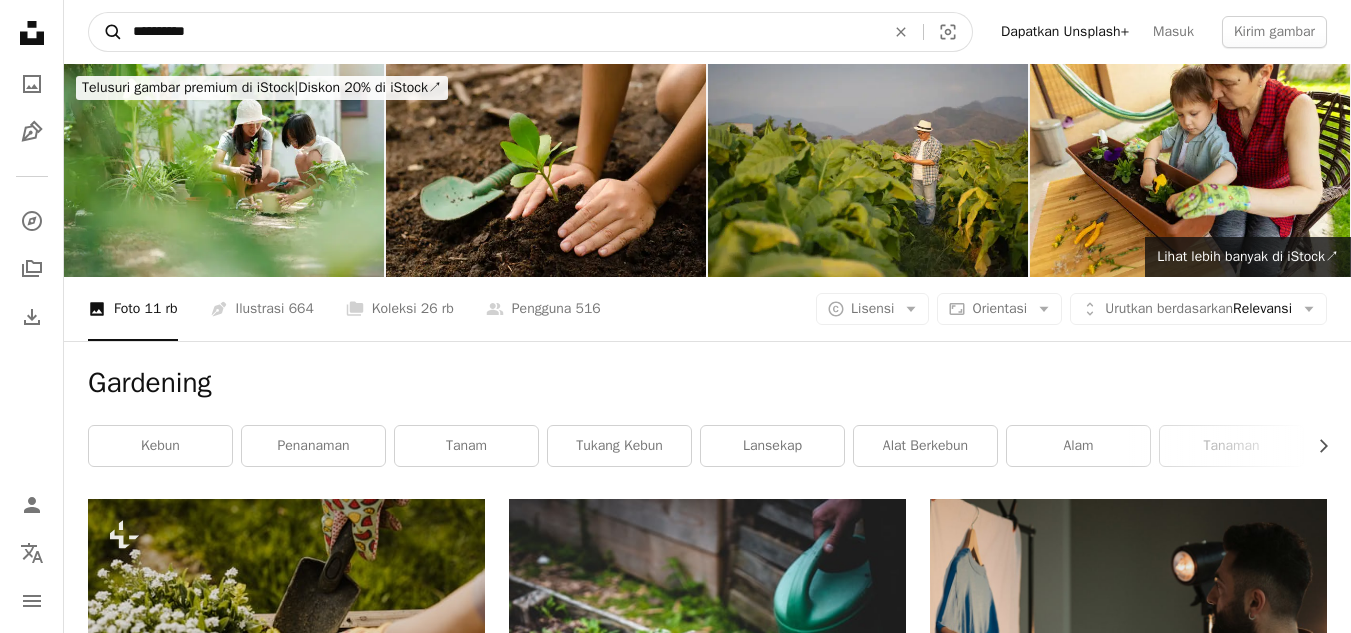 type on "**********" 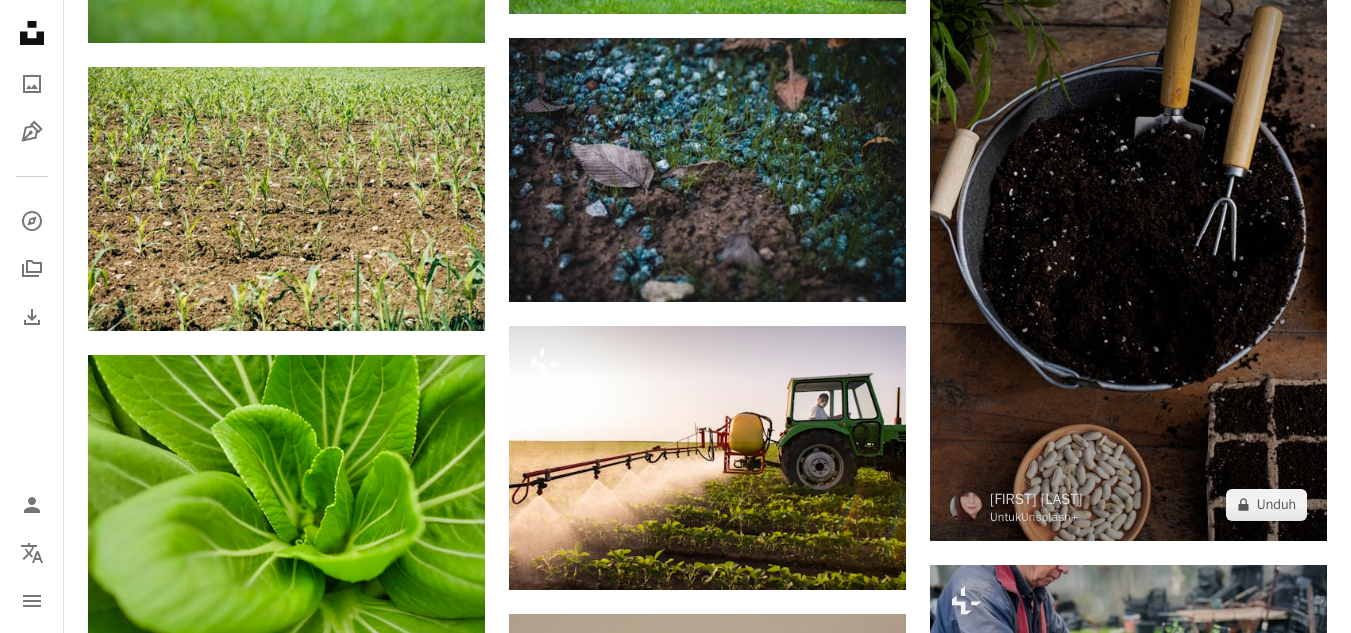 scroll, scrollTop: 2500, scrollLeft: 0, axis: vertical 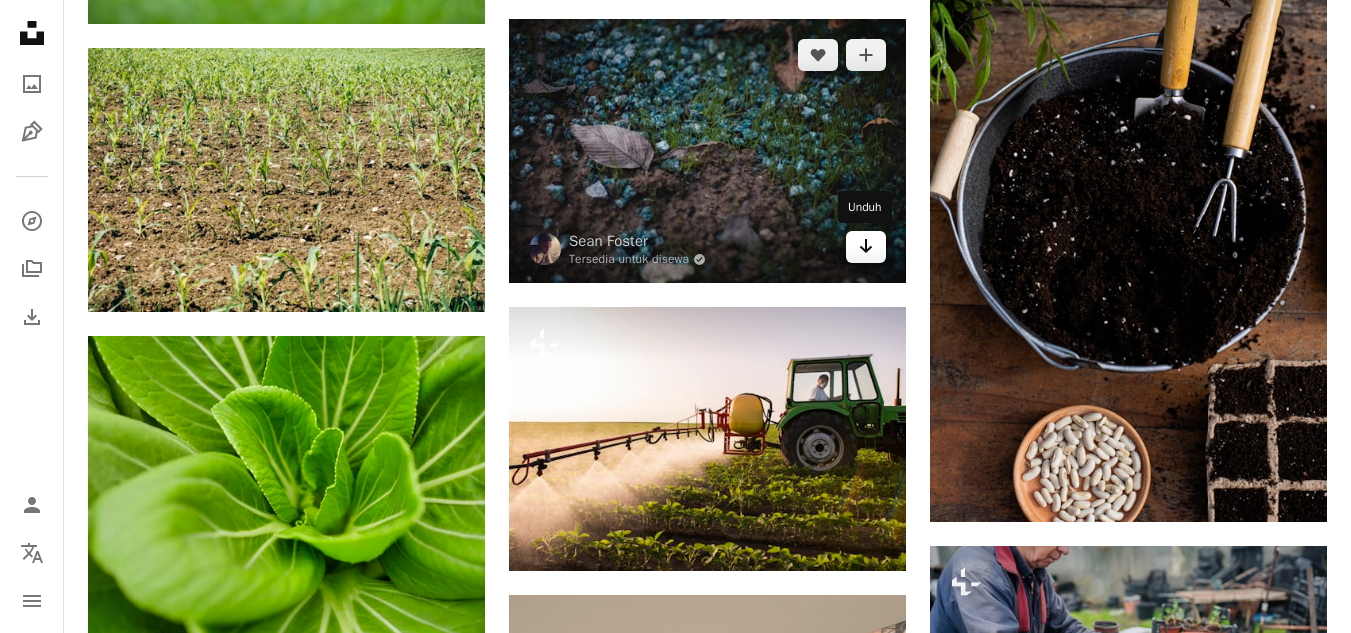 click 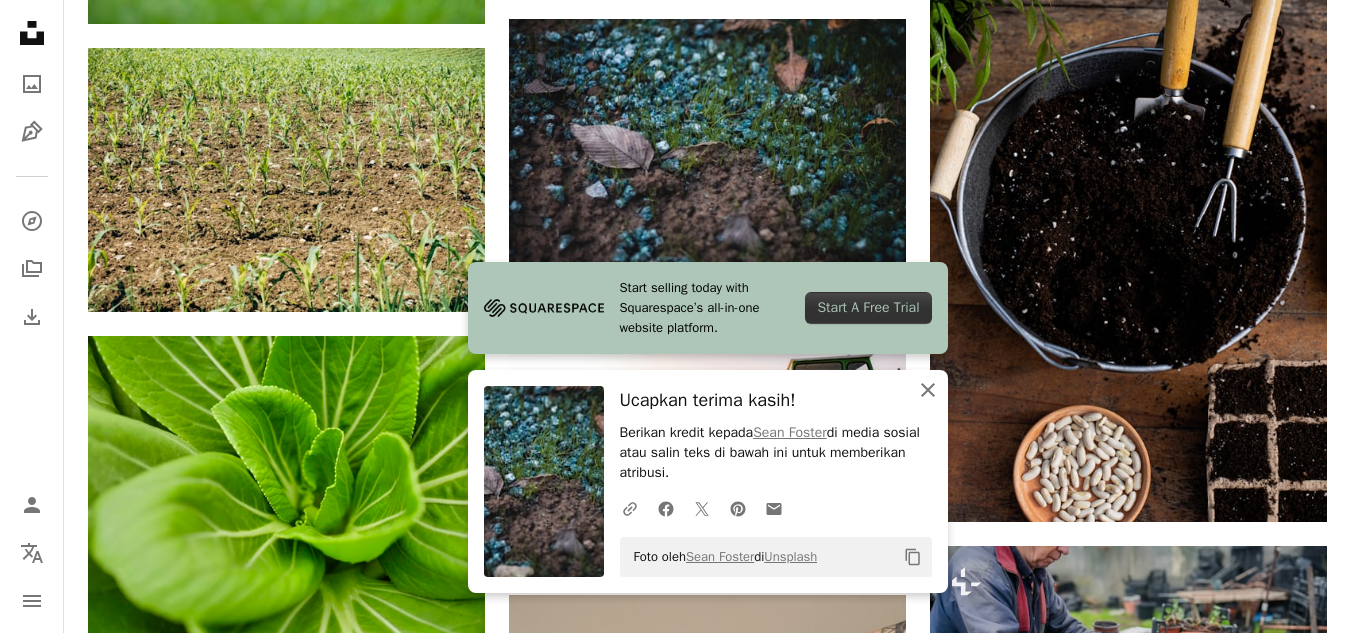 click on "An X shape" 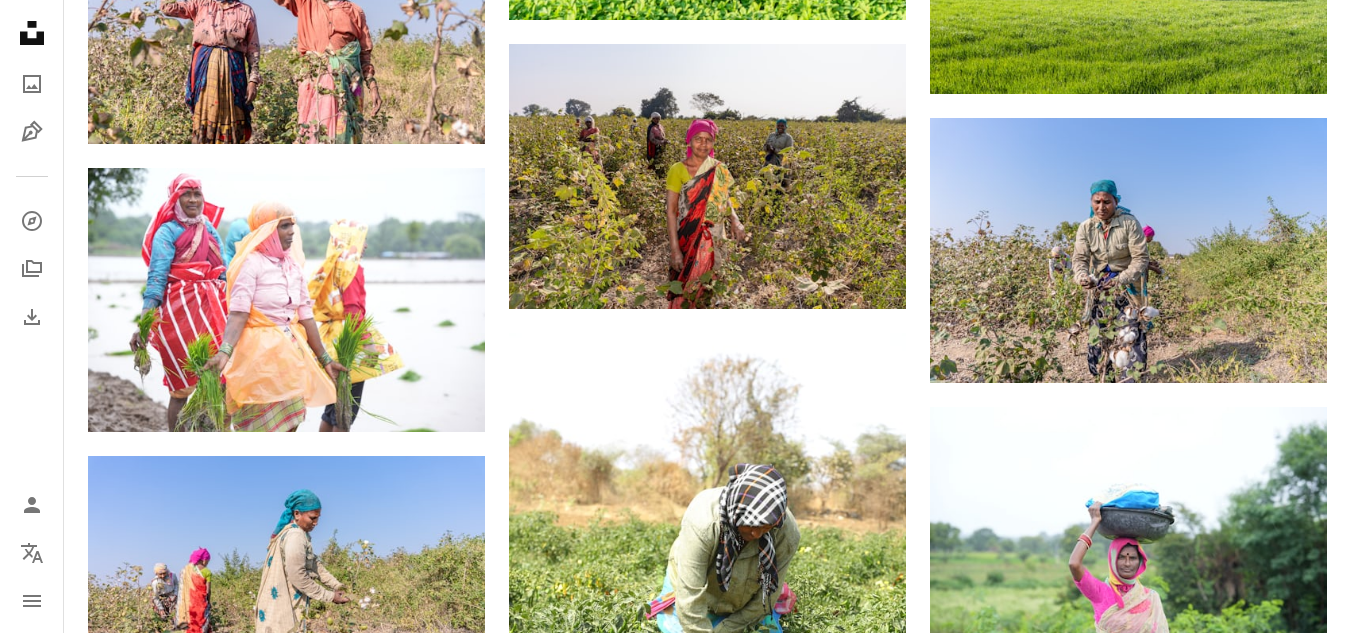 scroll, scrollTop: 16800, scrollLeft: 0, axis: vertical 